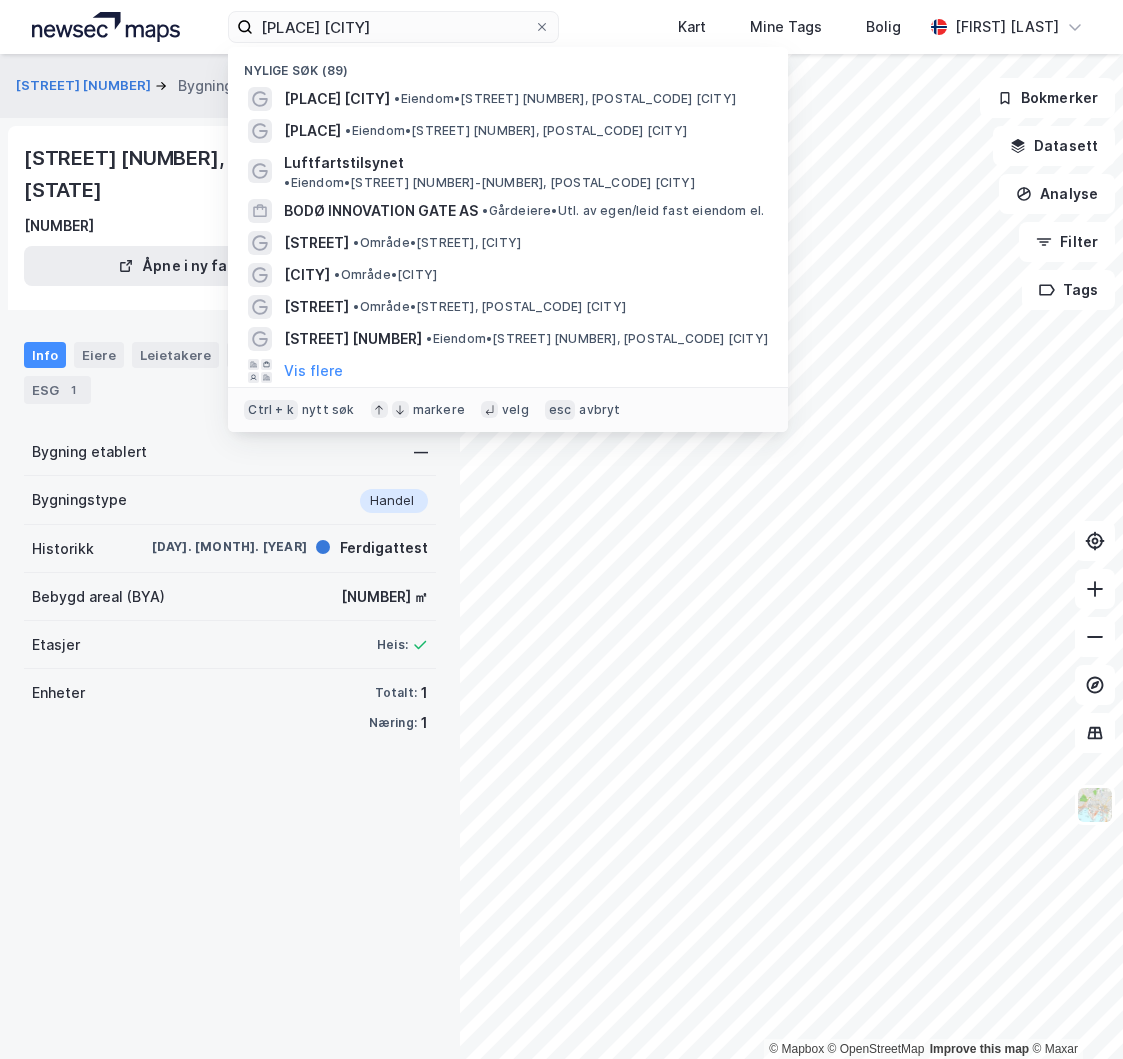scroll, scrollTop: 0, scrollLeft: 0, axis: both 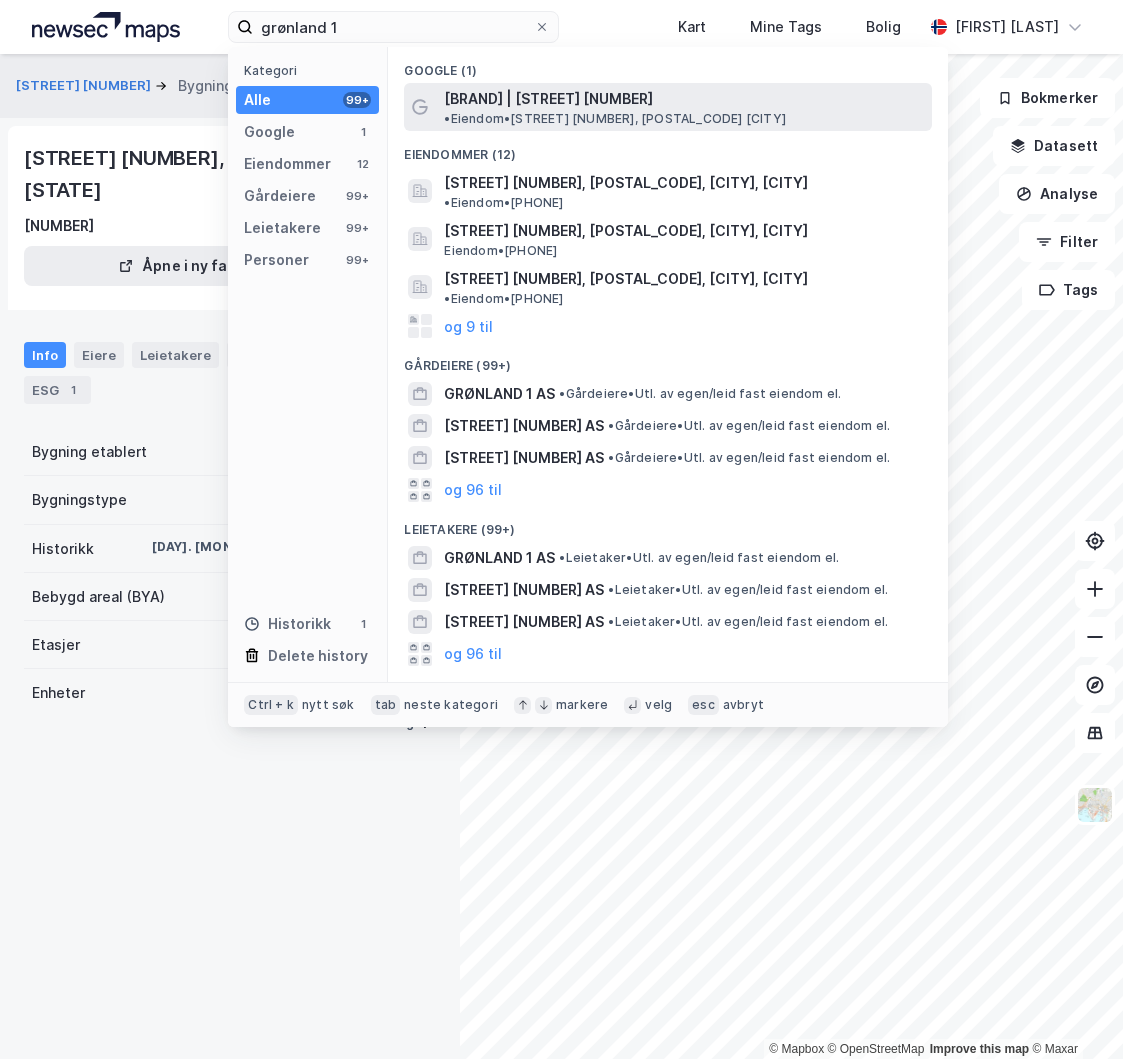 type on "grønland 1" 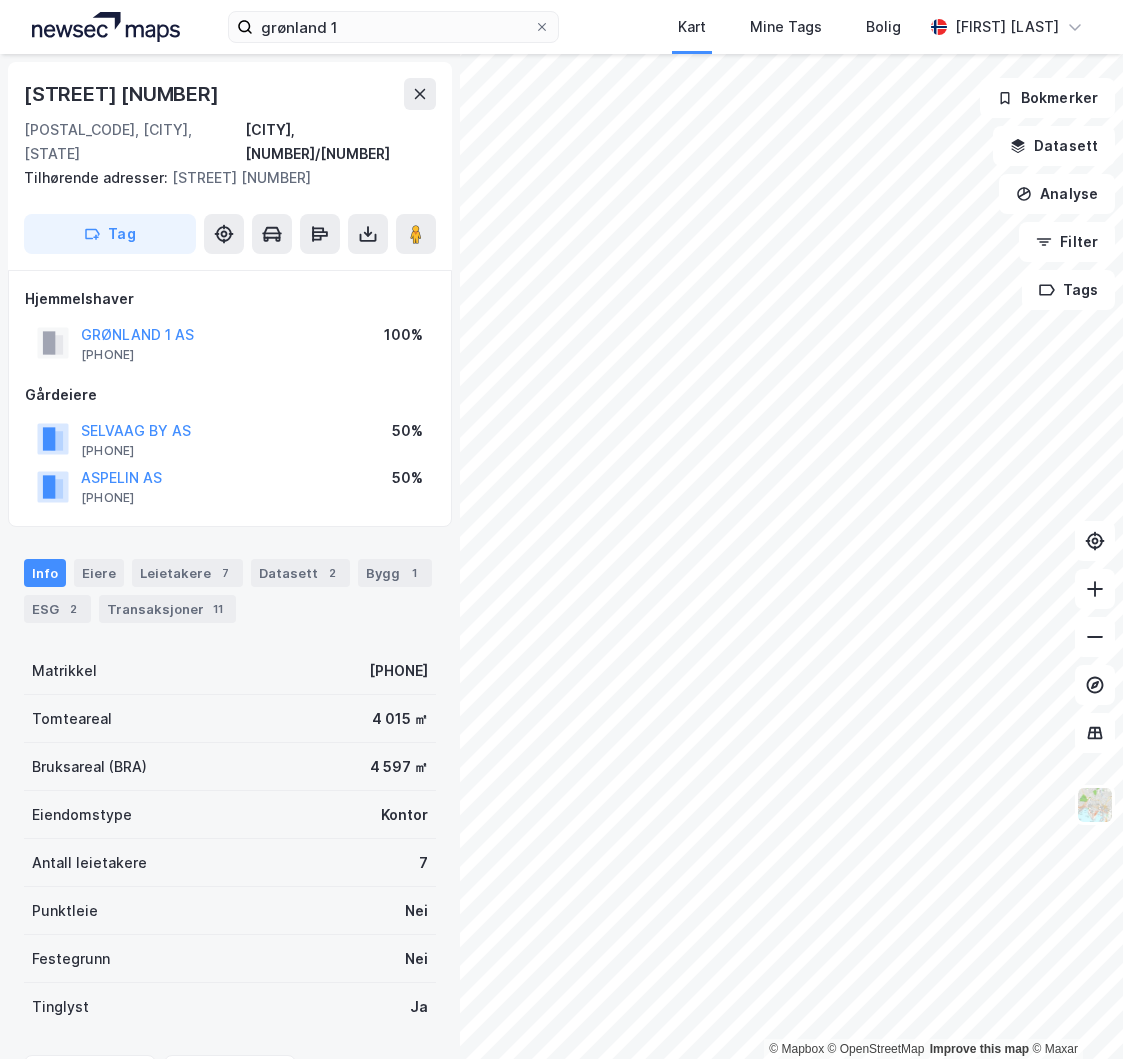 scroll, scrollTop: 2, scrollLeft: 0, axis: vertical 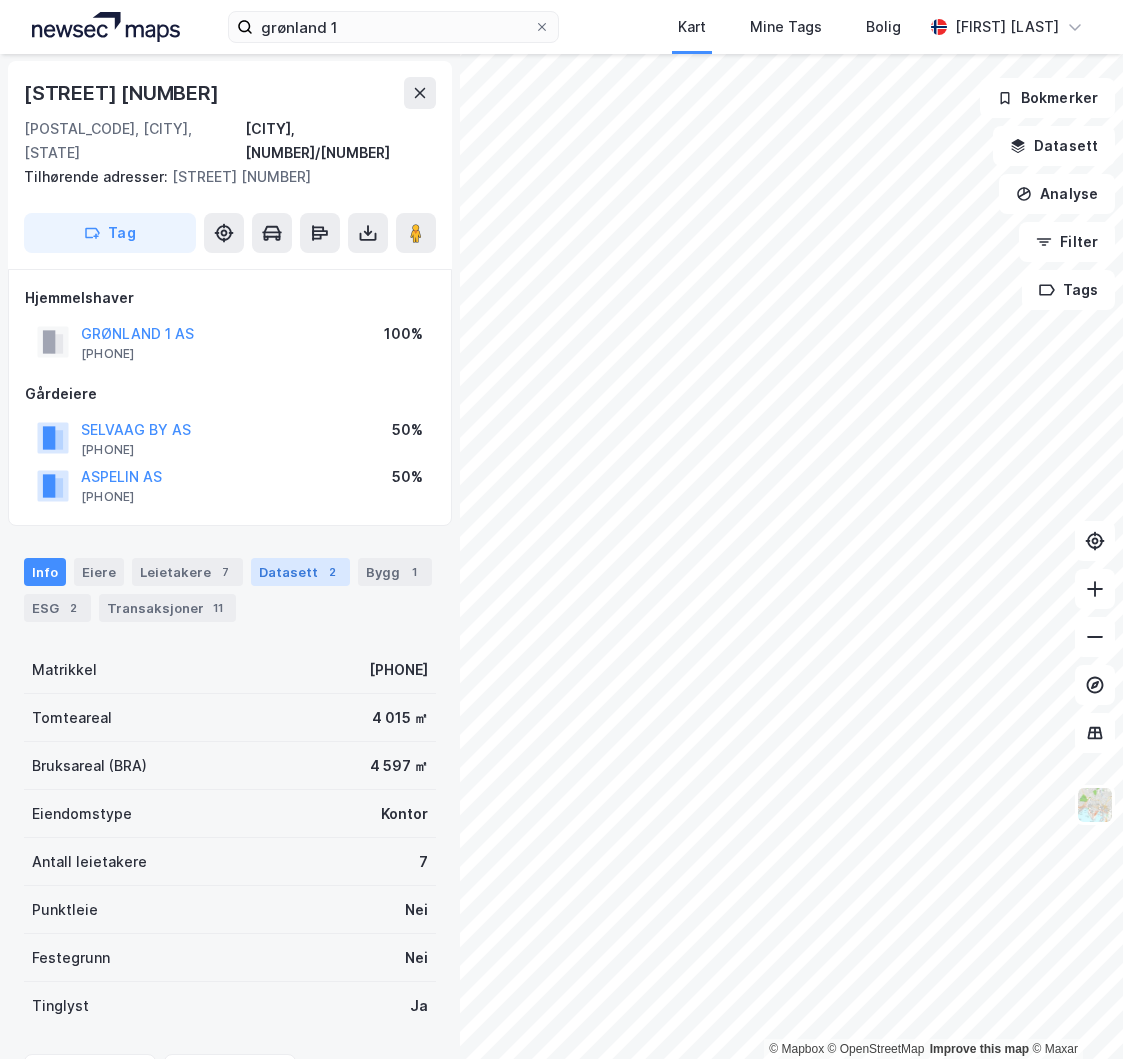 click on "Datasett 2" at bounding box center [300, 572] 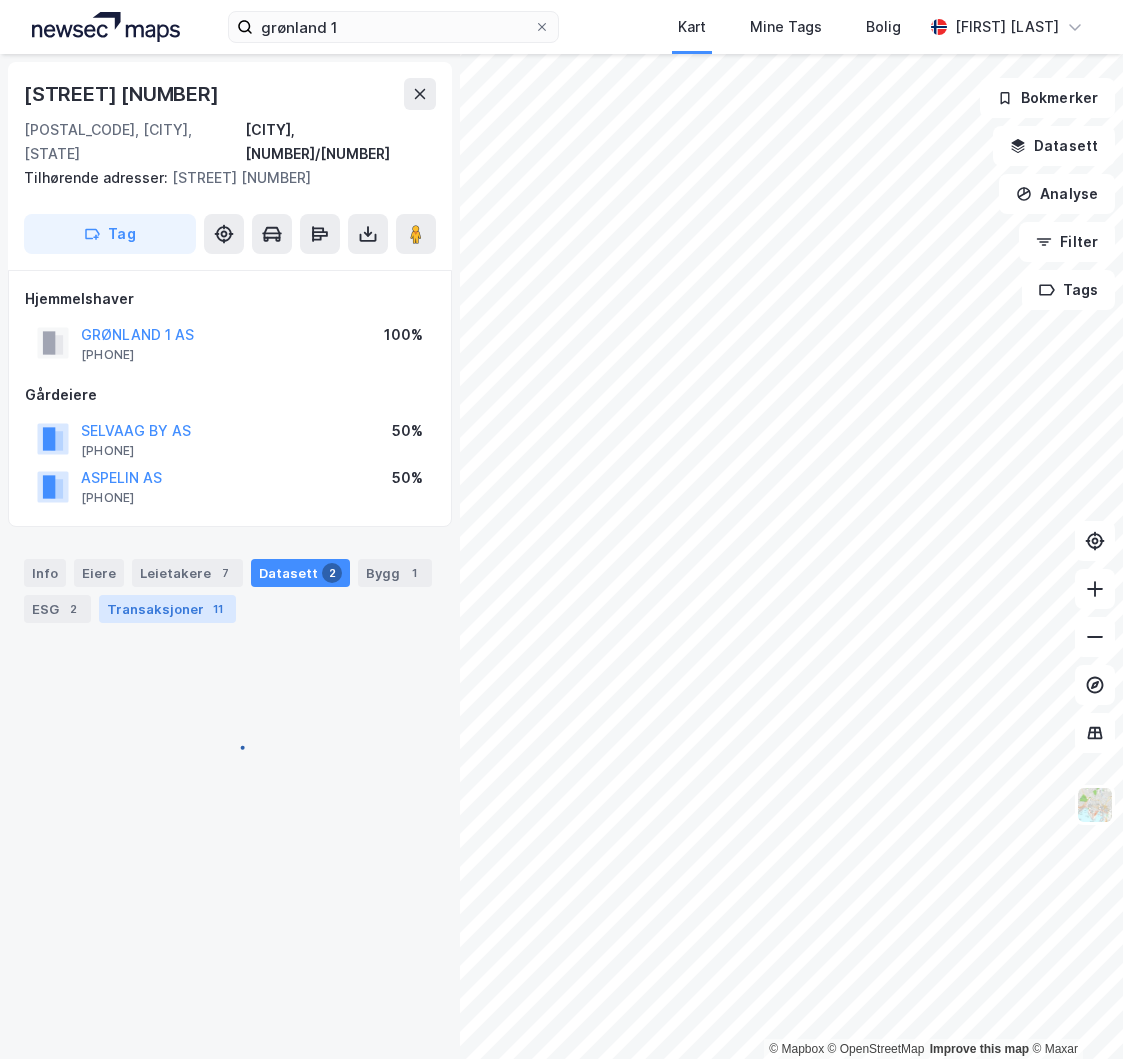 scroll, scrollTop: 0, scrollLeft: 0, axis: both 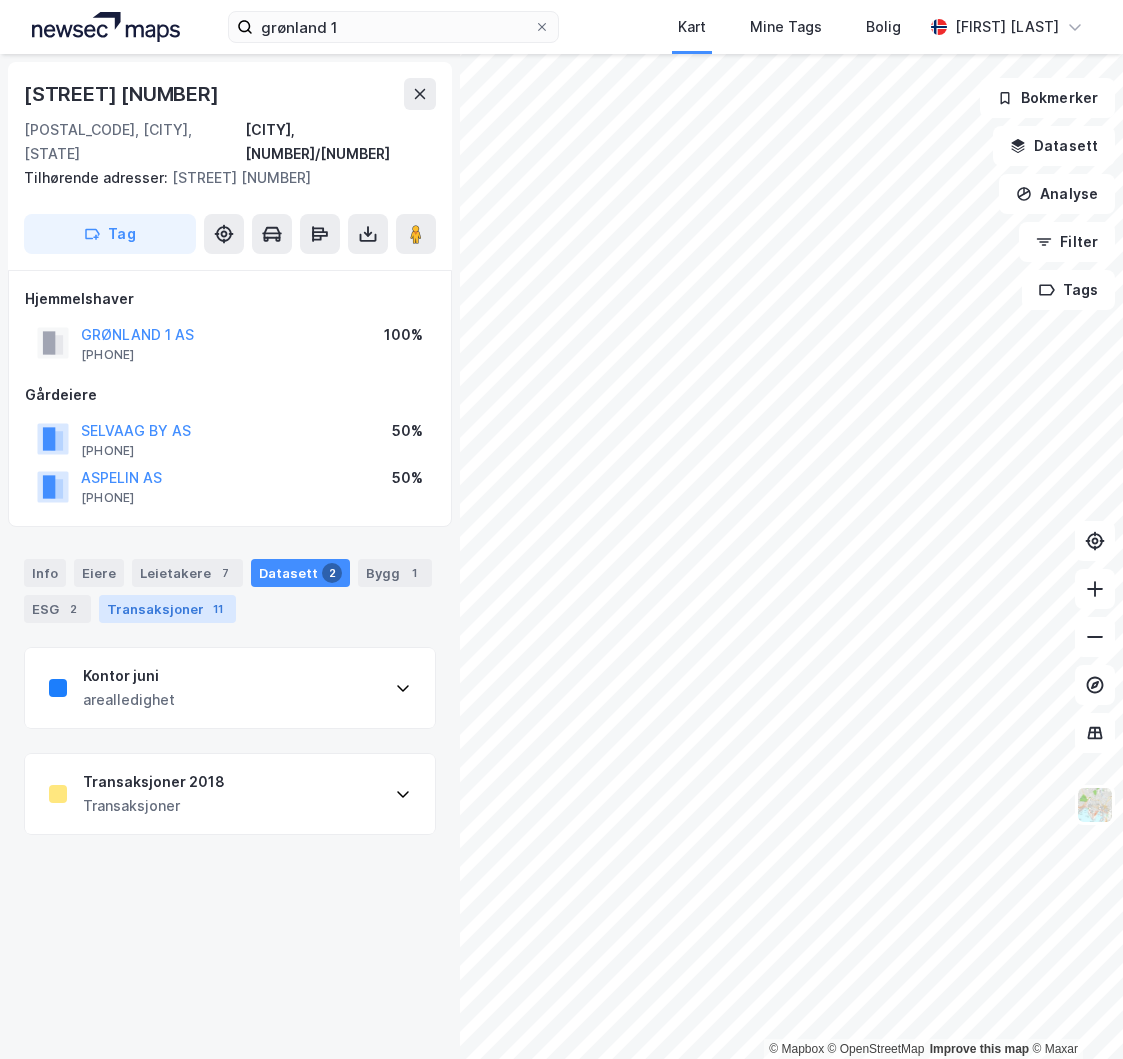 click on "Transaksjoner 11" at bounding box center [167, 609] 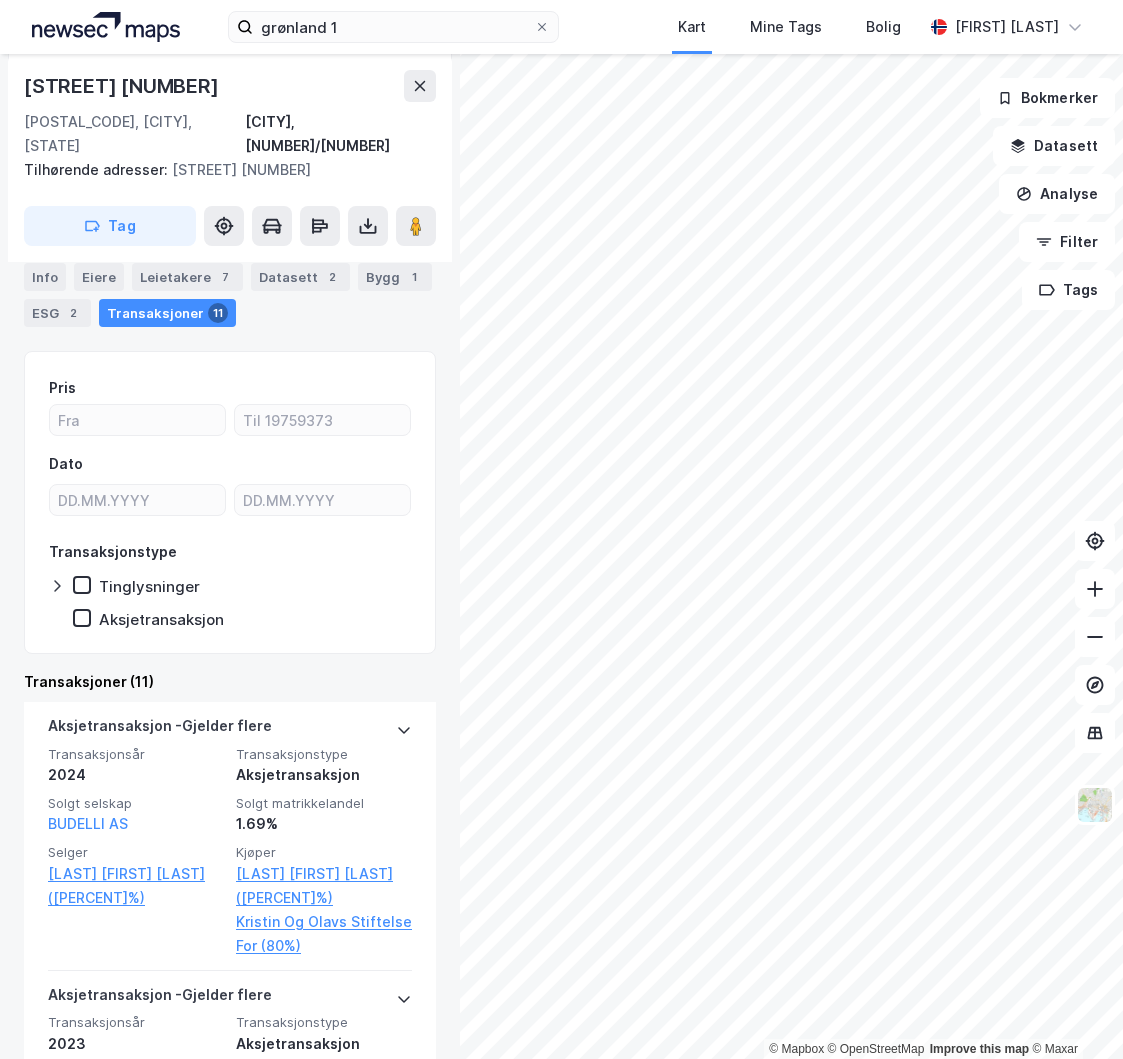 scroll, scrollTop: 0, scrollLeft: 0, axis: both 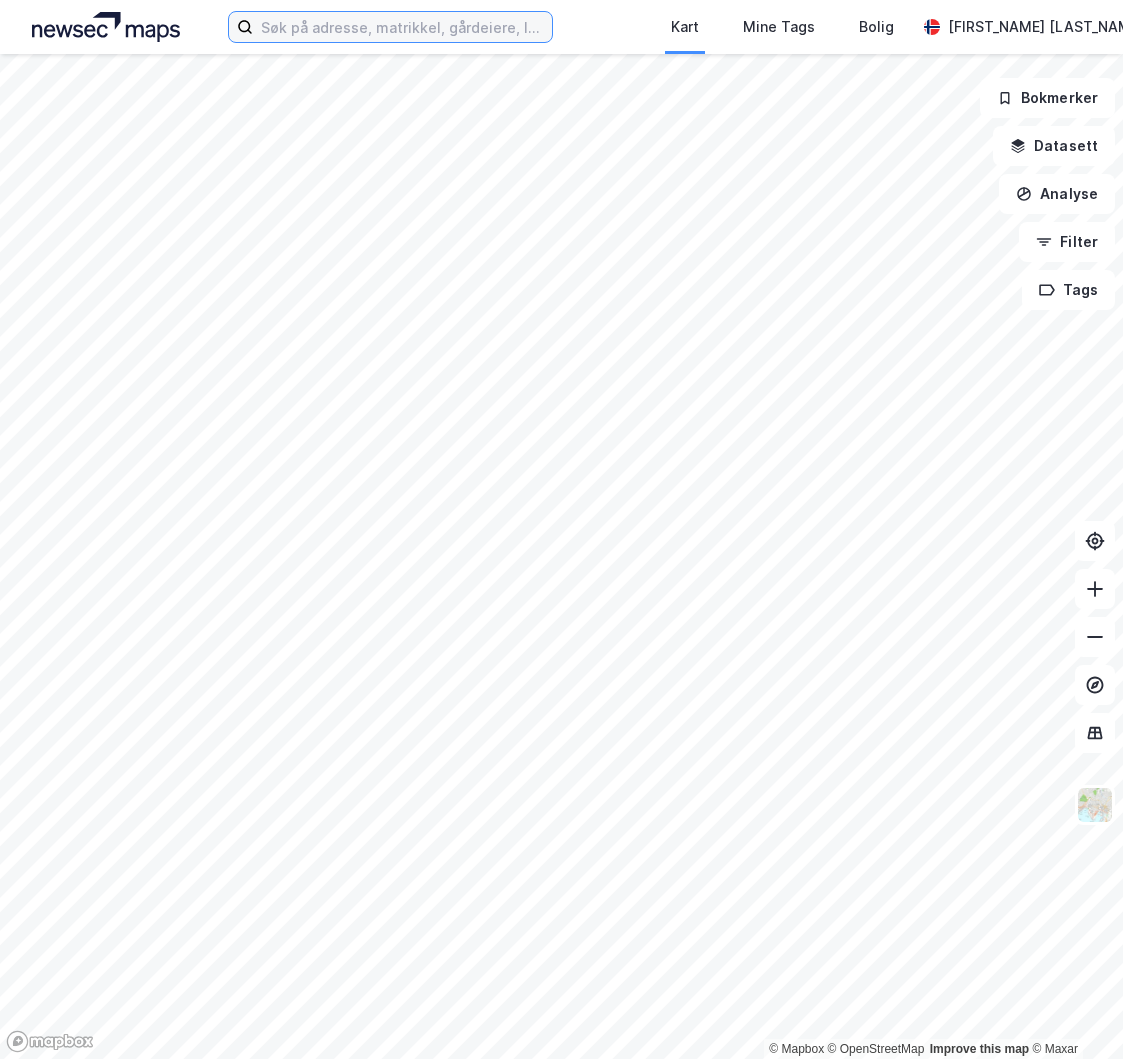 click at bounding box center (402, 27) 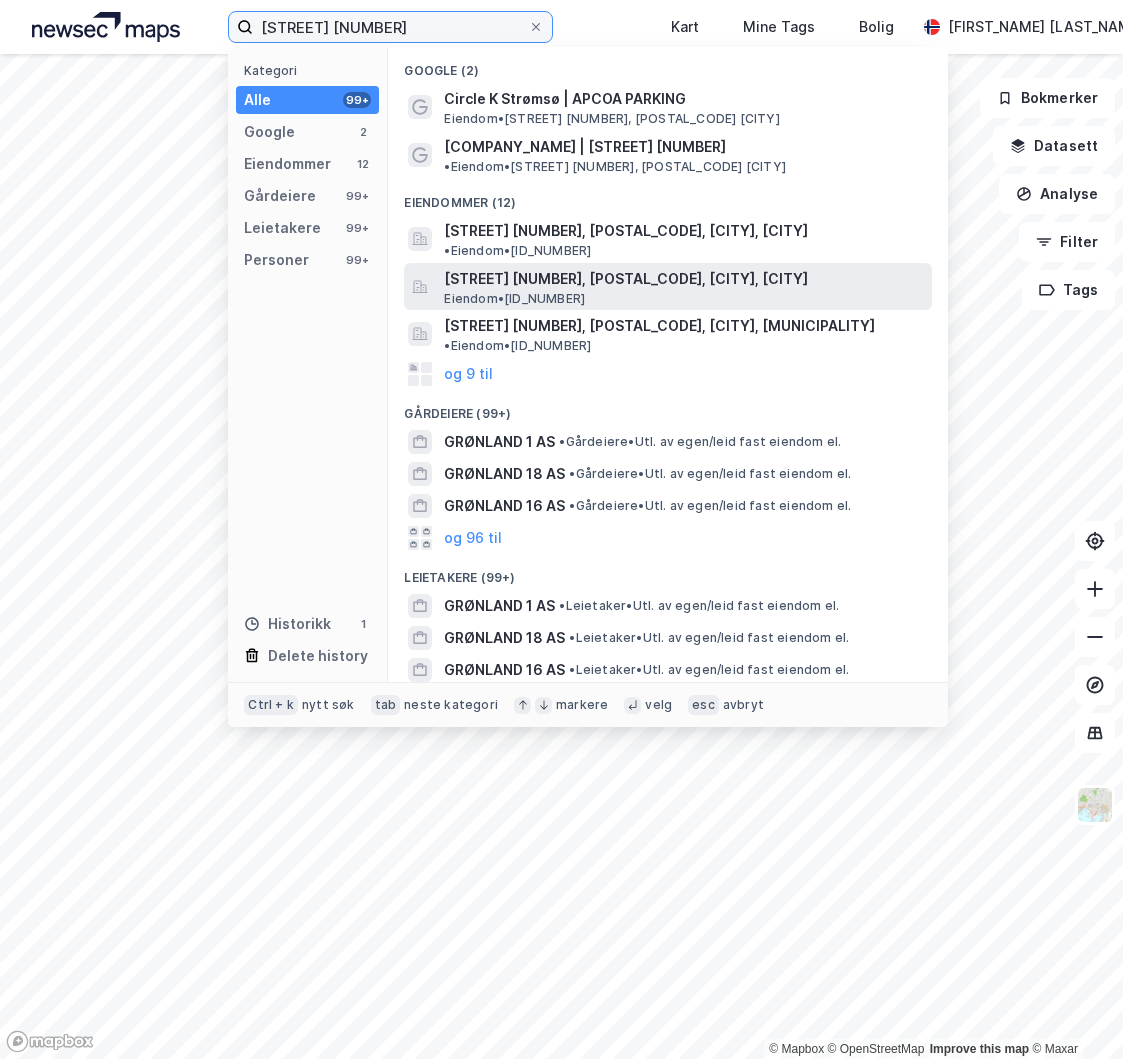 type on "[STREET] [NUMBER]" 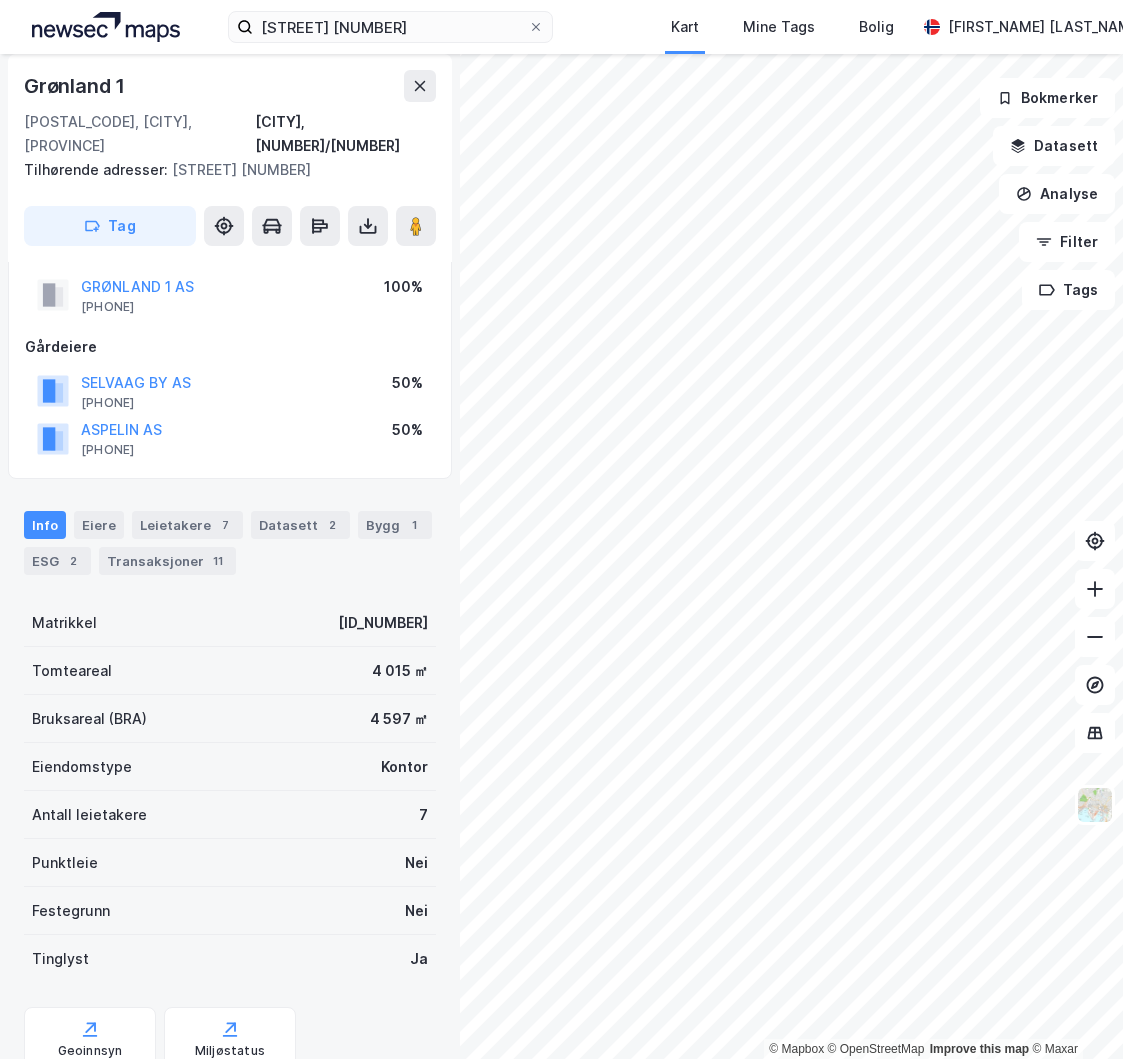 scroll, scrollTop: 0, scrollLeft: 0, axis: both 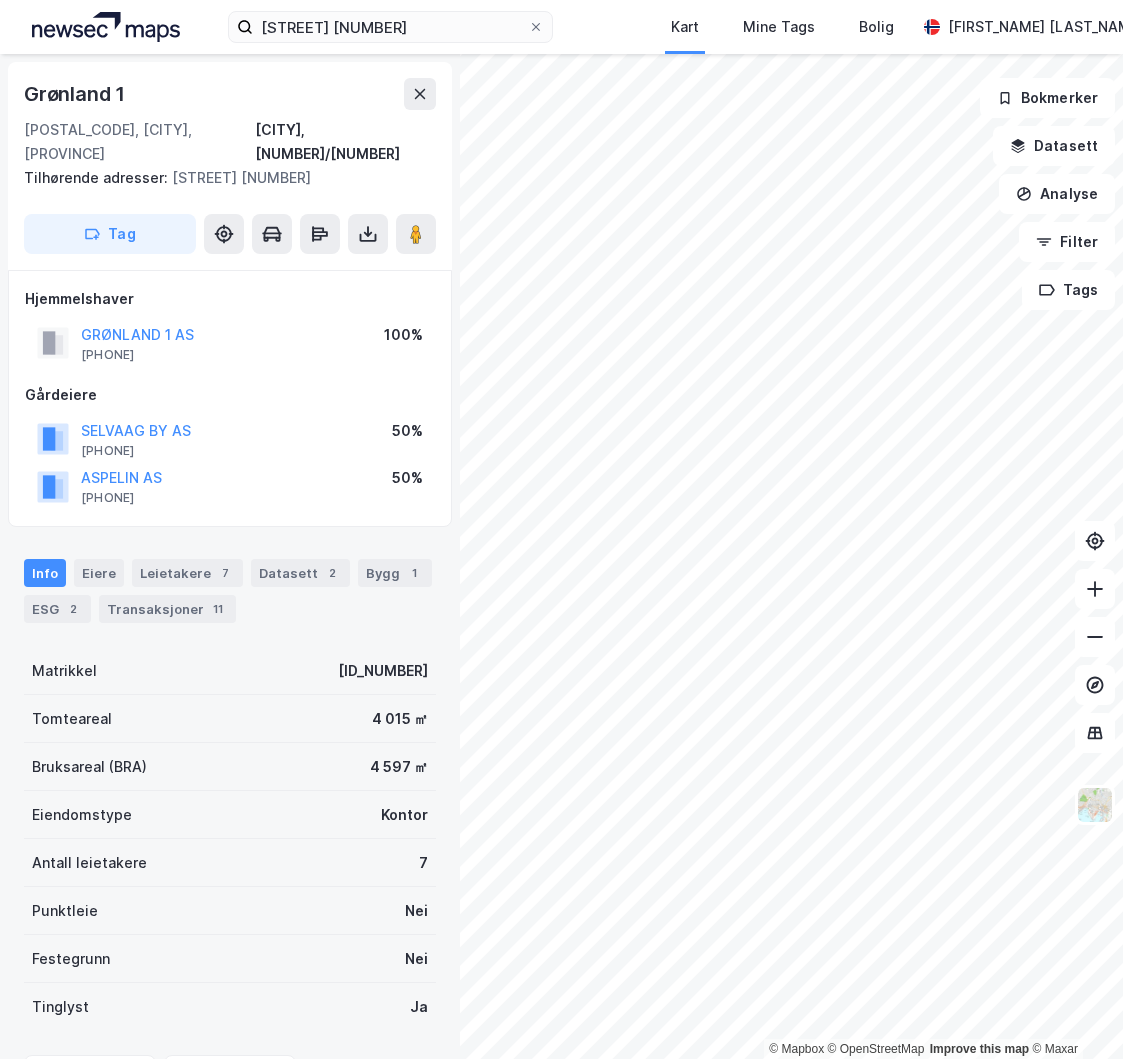 drag, startPoint x: 280, startPoint y: 644, endPoint x: 415, endPoint y: 645, distance: 135.00371 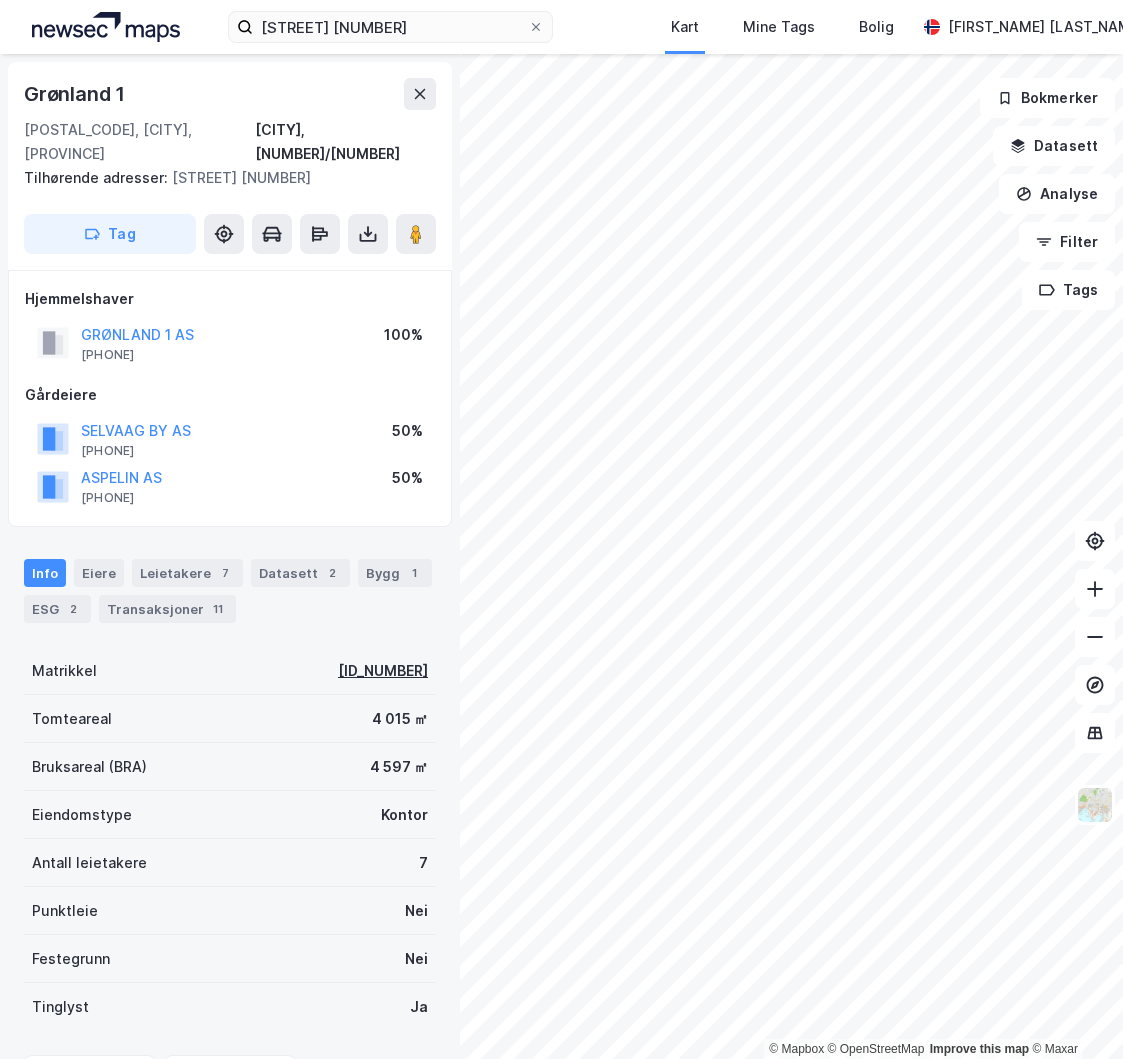 click on "[PHONE]" at bounding box center [383, 671] 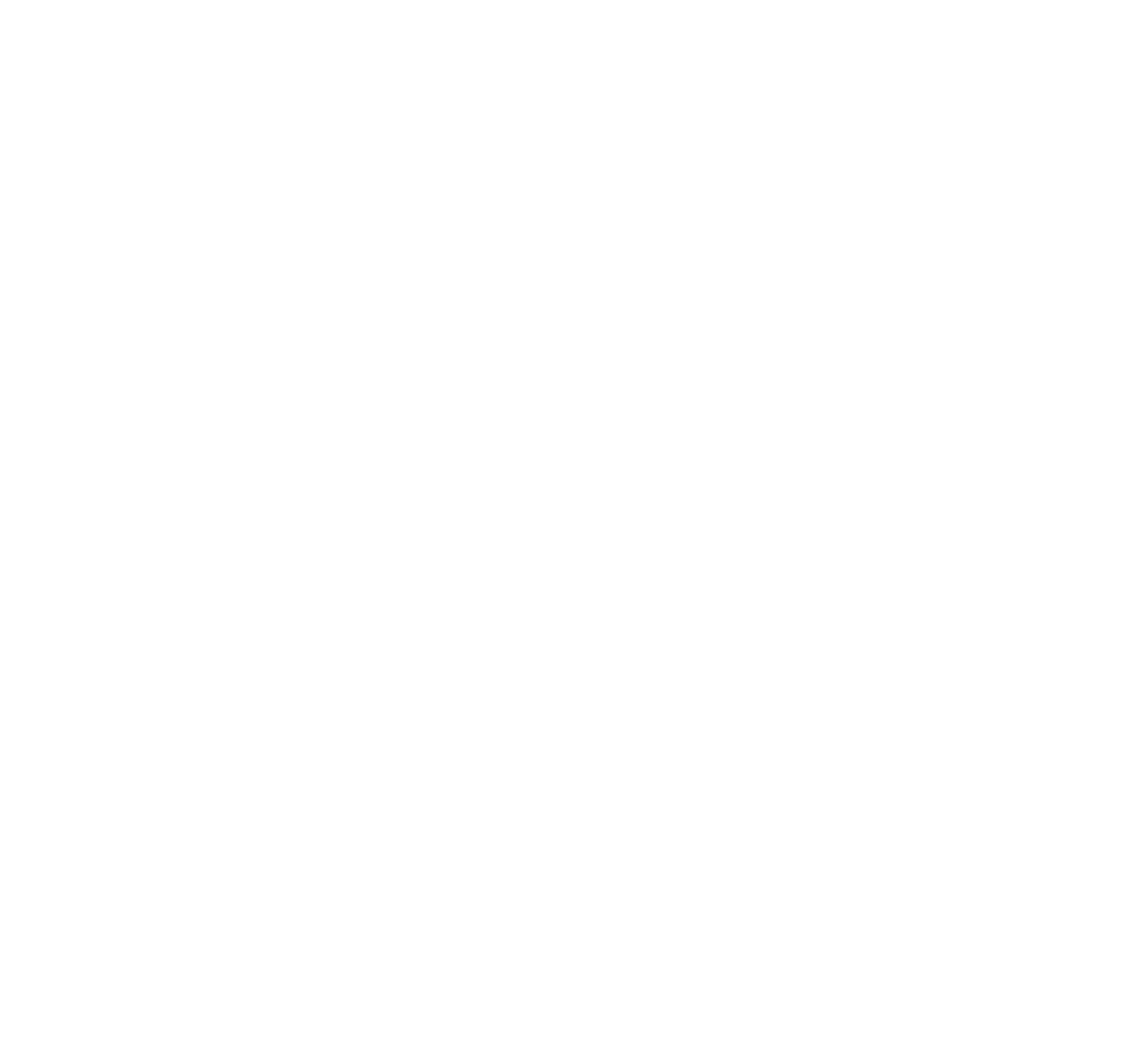 scroll, scrollTop: 0, scrollLeft: 0, axis: both 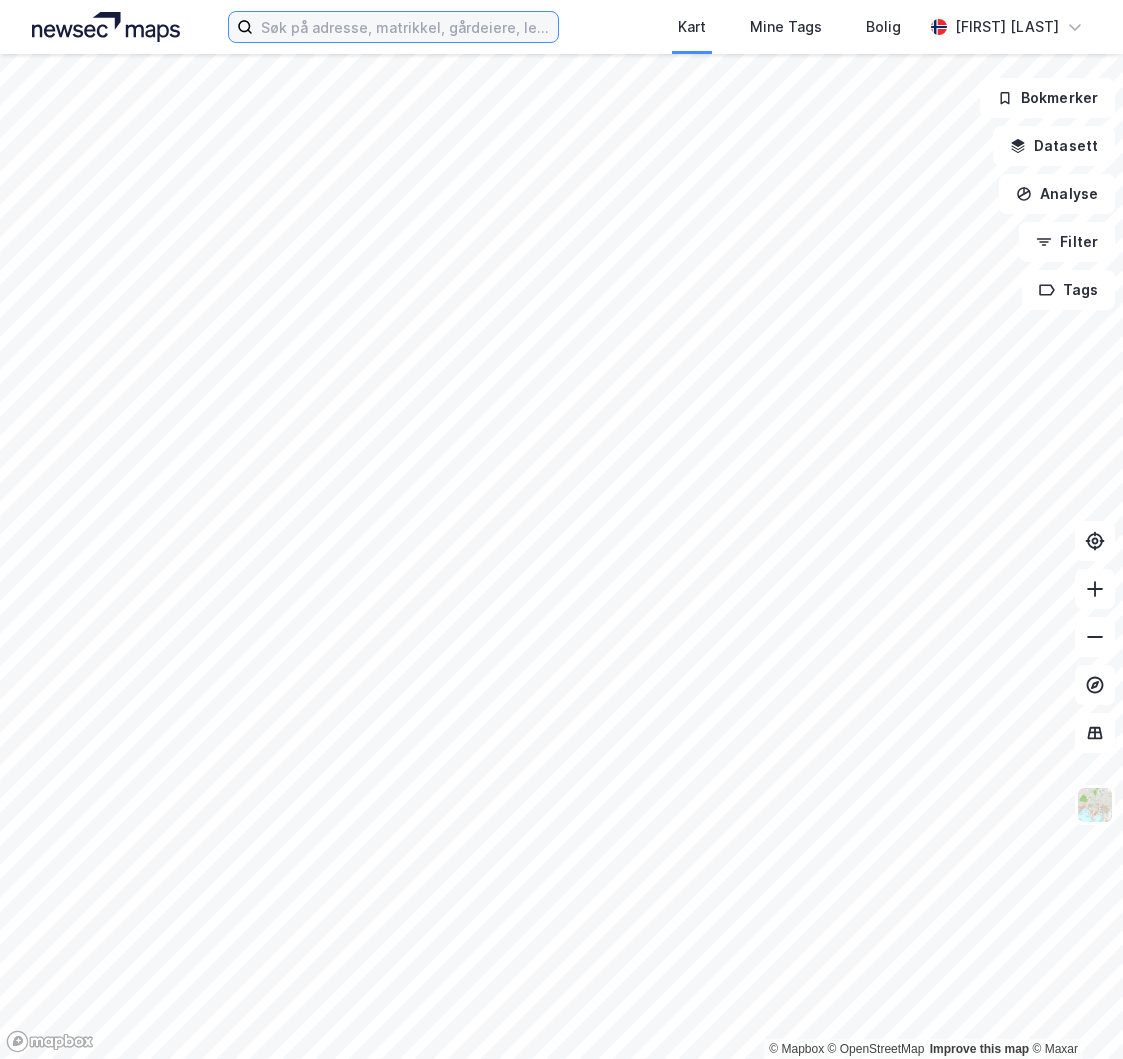 click at bounding box center (405, 27) 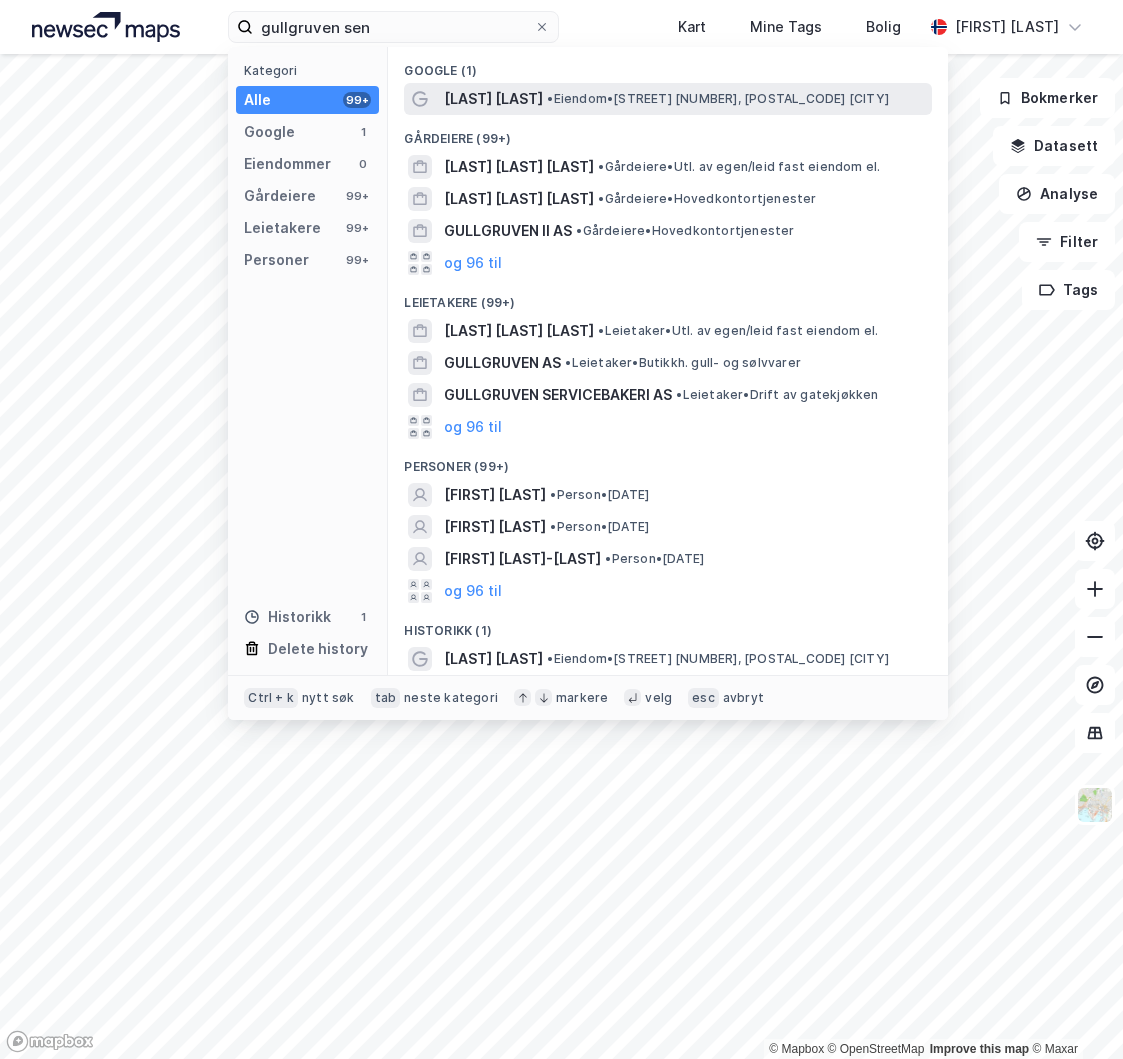 click on "[LAST] [LAST]" at bounding box center [493, 99] 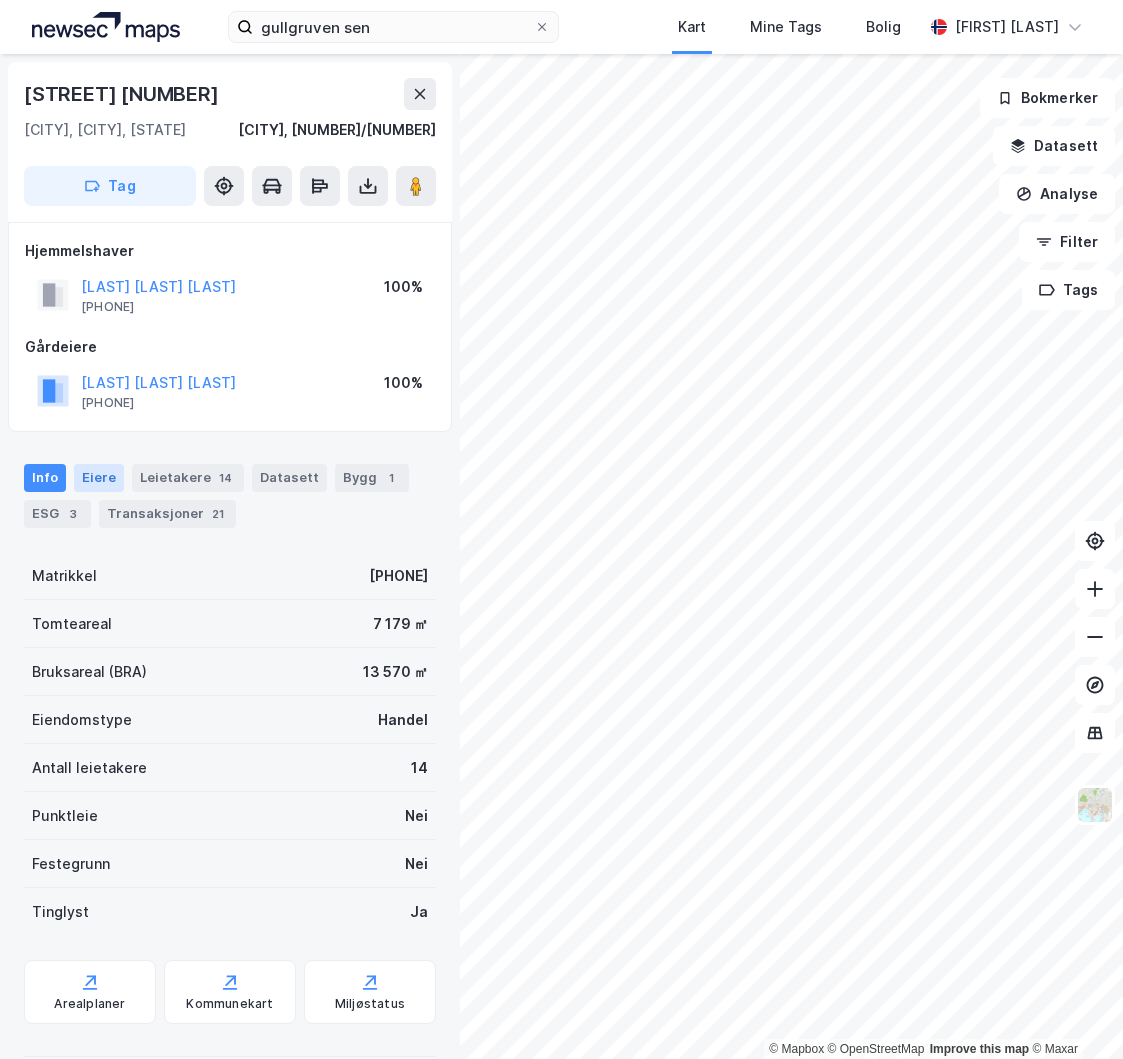click on "Eiere" at bounding box center (99, 478) 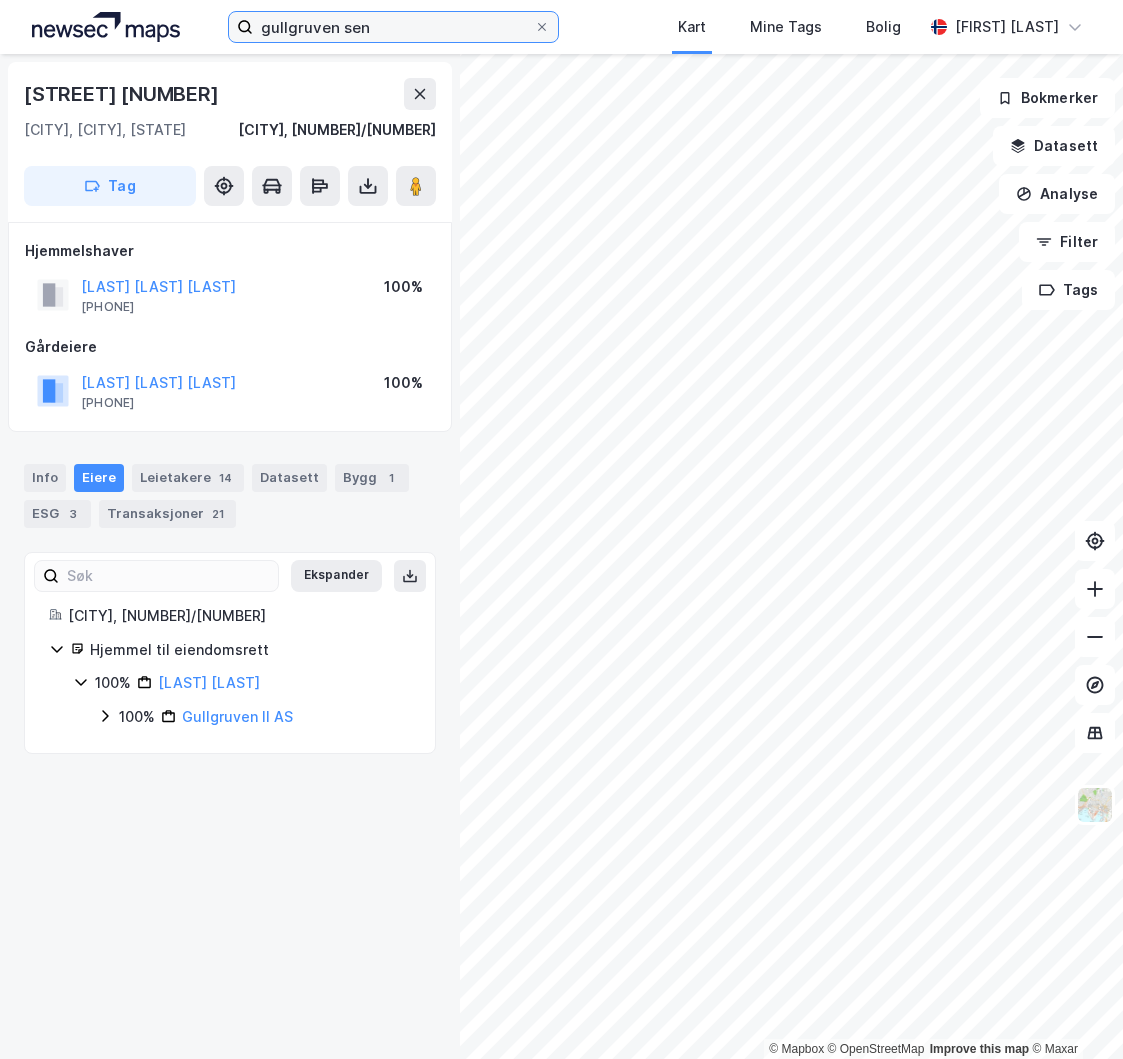 click on "gullgruven sen" at bounding box center [393, 27] 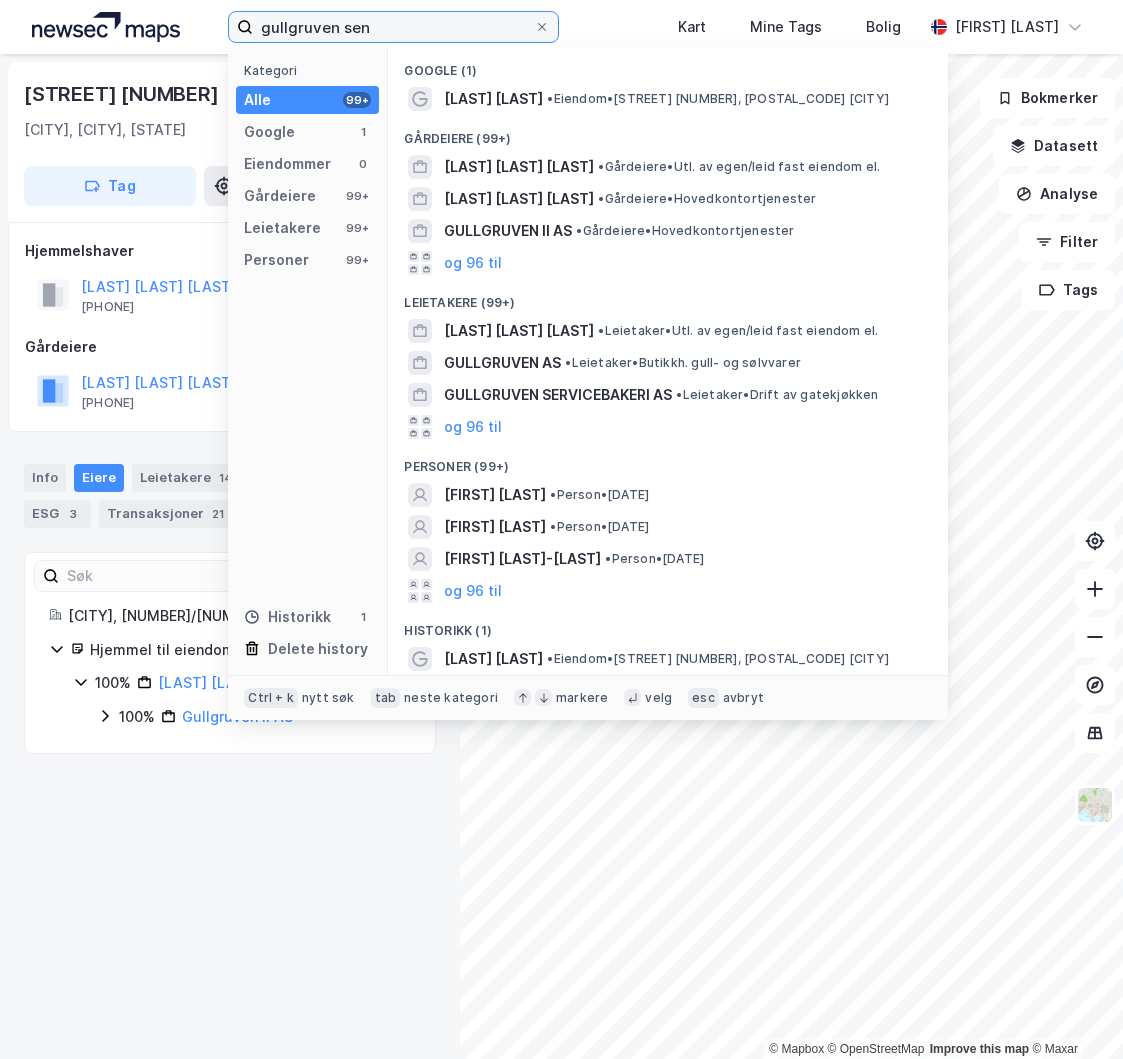 click on "gullgruven sen" at bounding box center (393, 27) 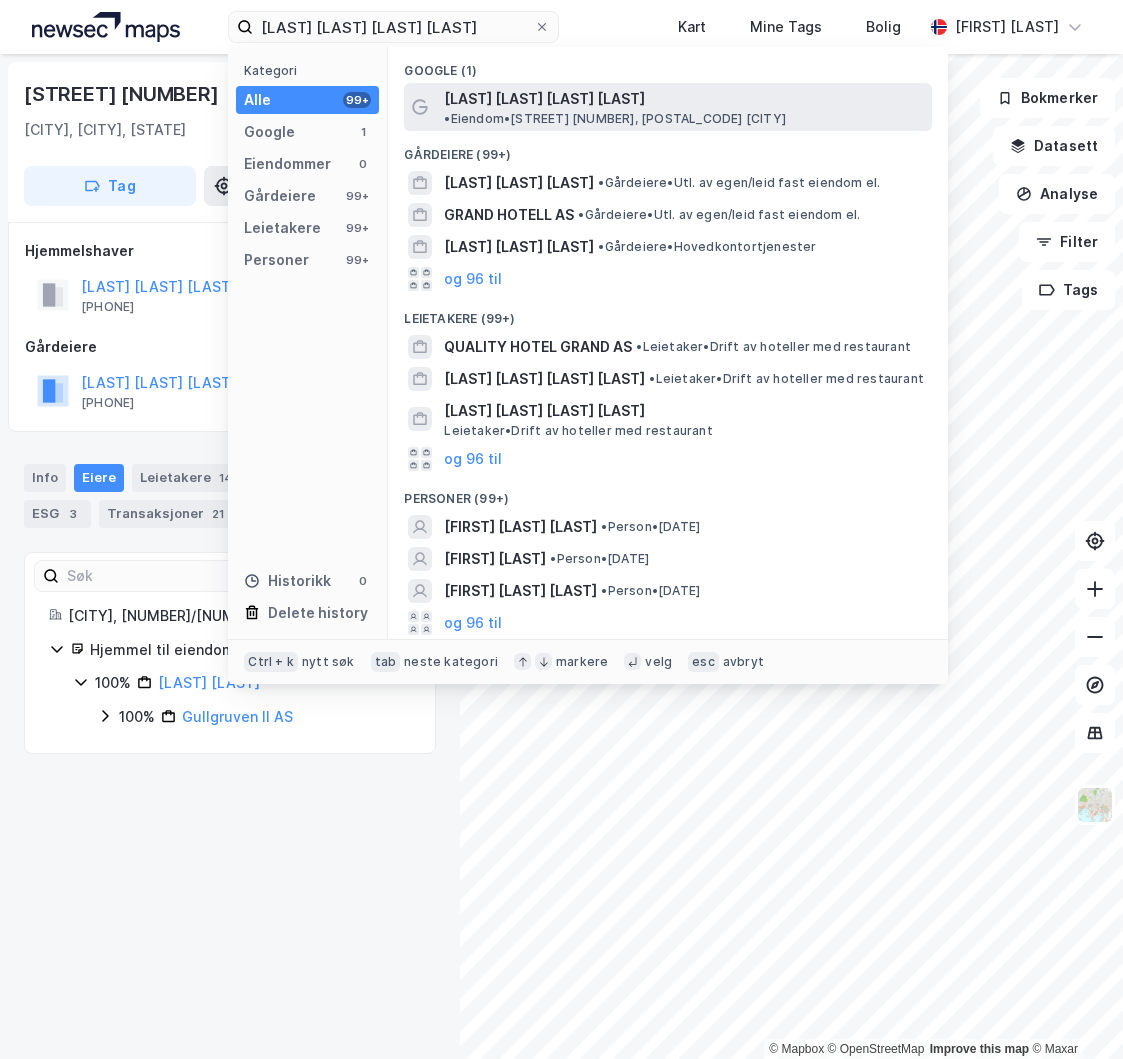 click on "[LAST] [LAST] [LAST] [LAST]" at bounding box center [544, 99] 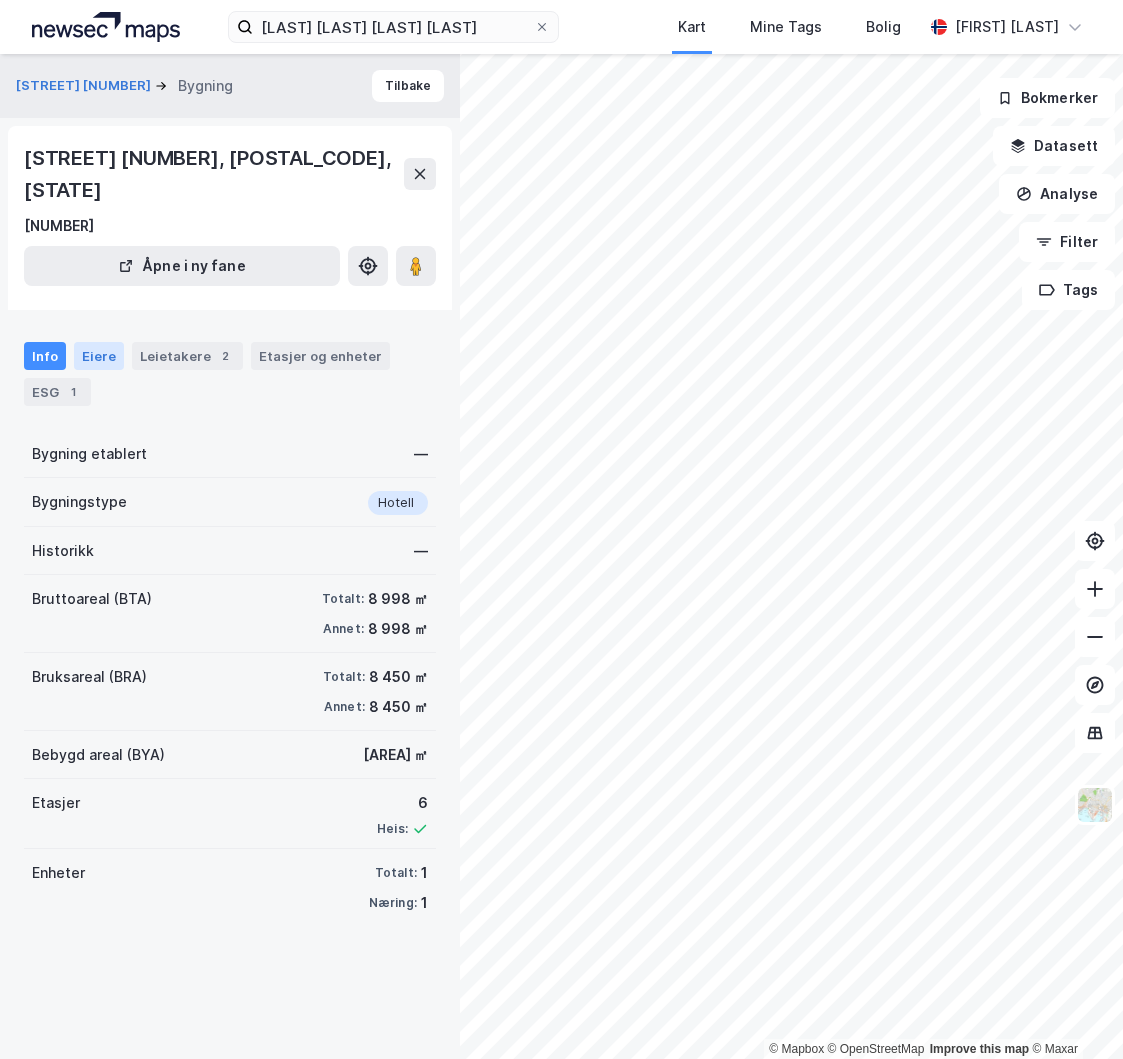 click on "Eiere" at bounding box center [99, 356] 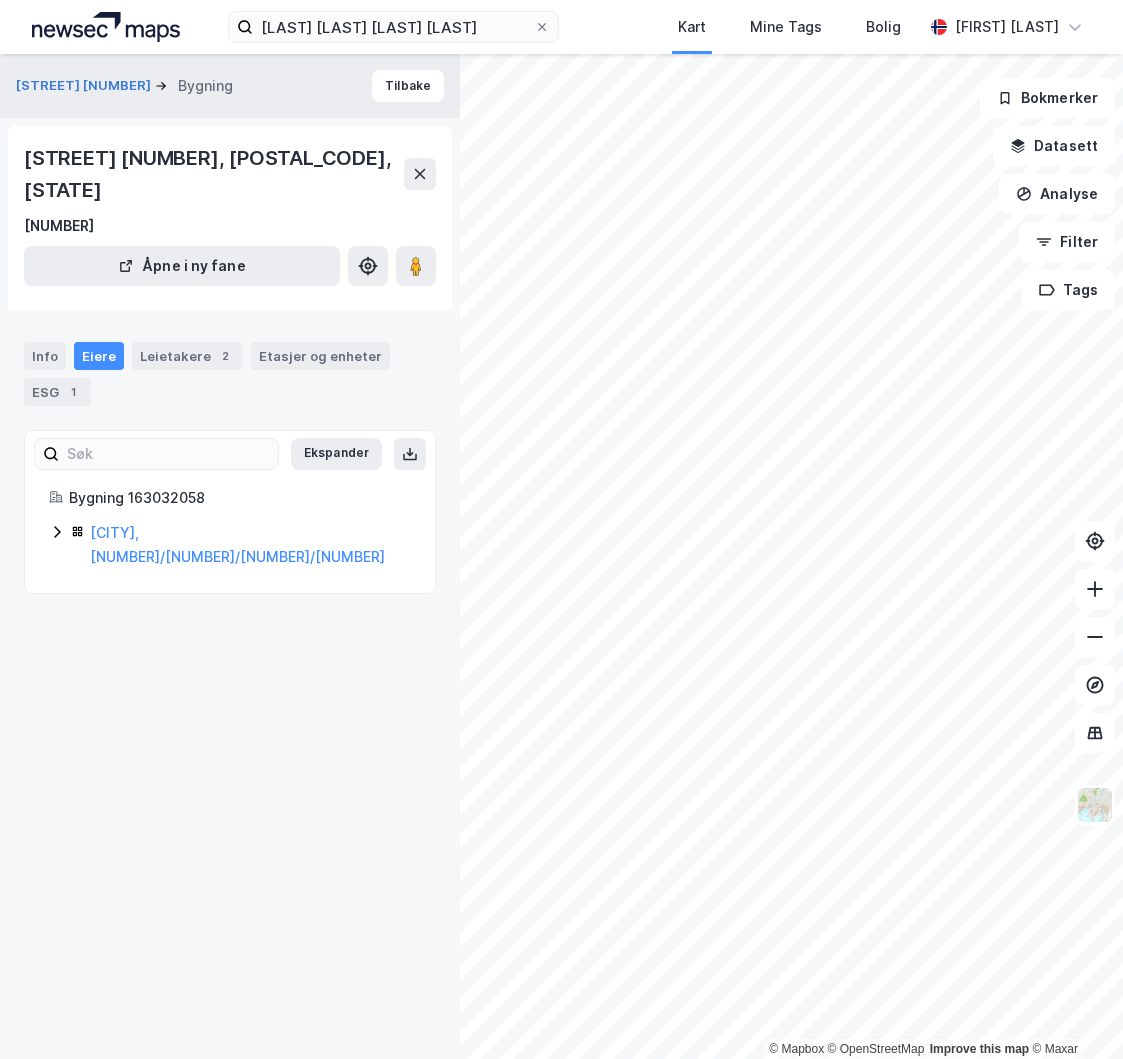 click 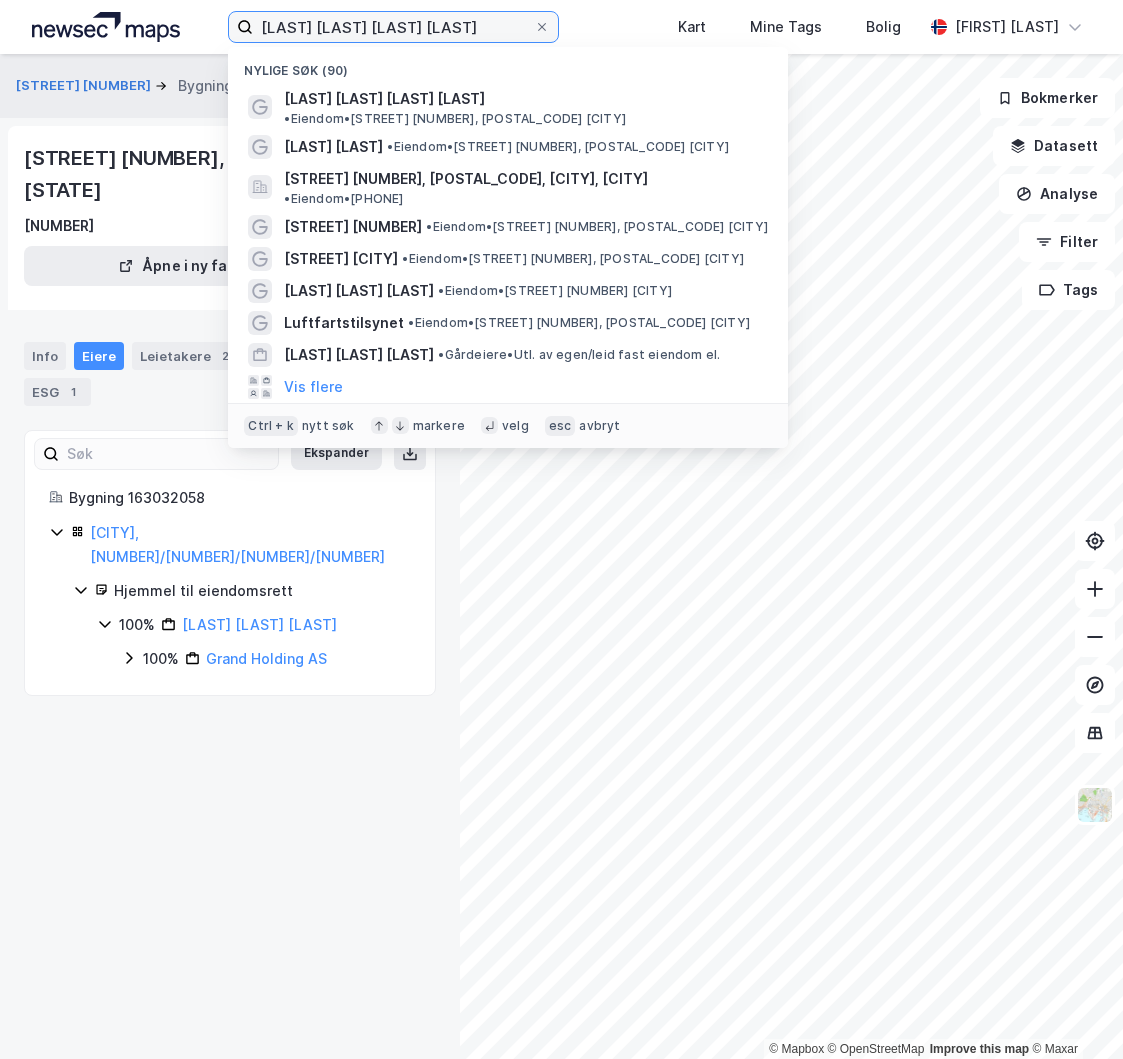 click on "[LAST] [LAST] [LAST] [LAST]" at bounding box center (393, 27) 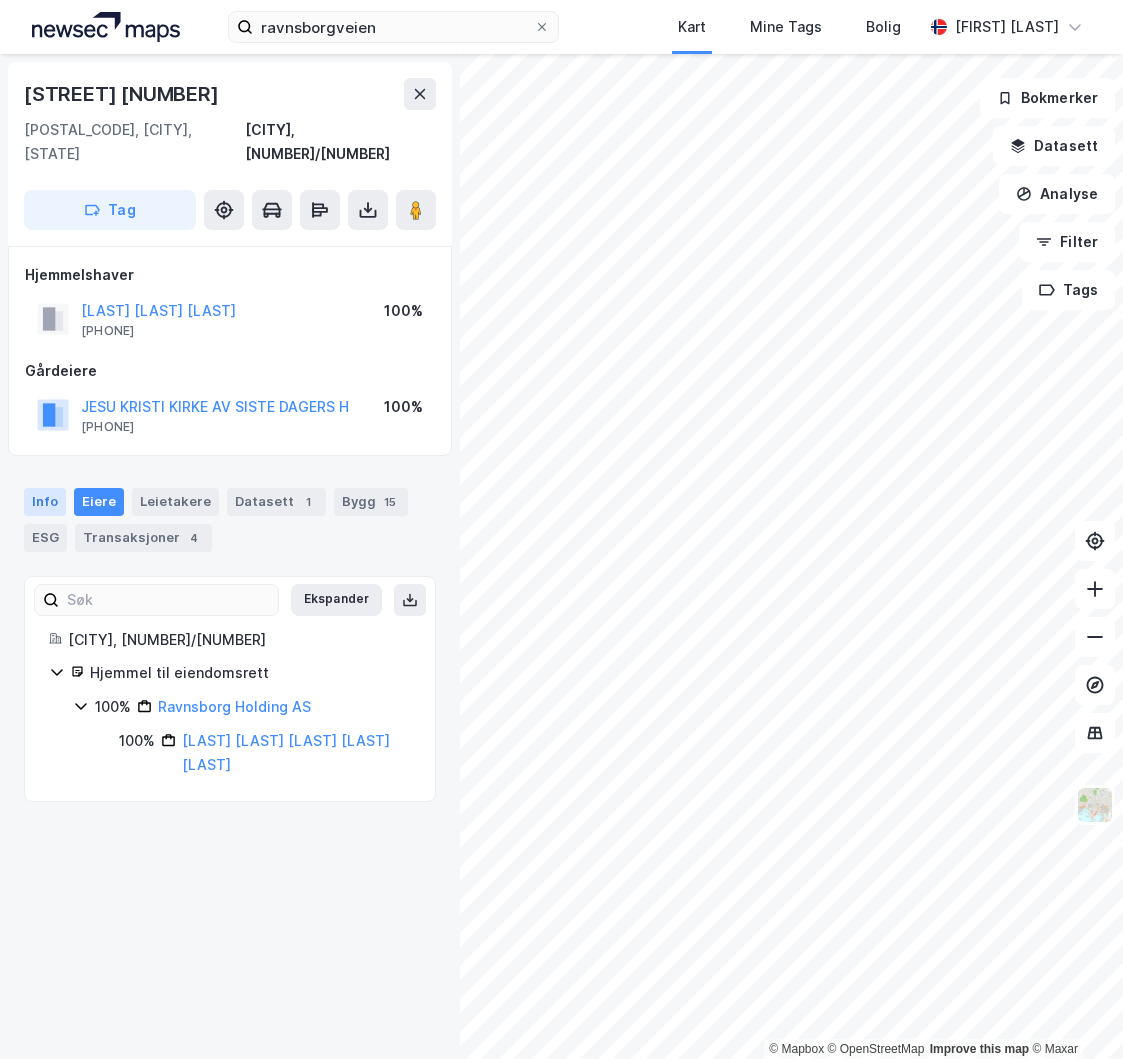 click on "Info" at bounding box center [45, 502] 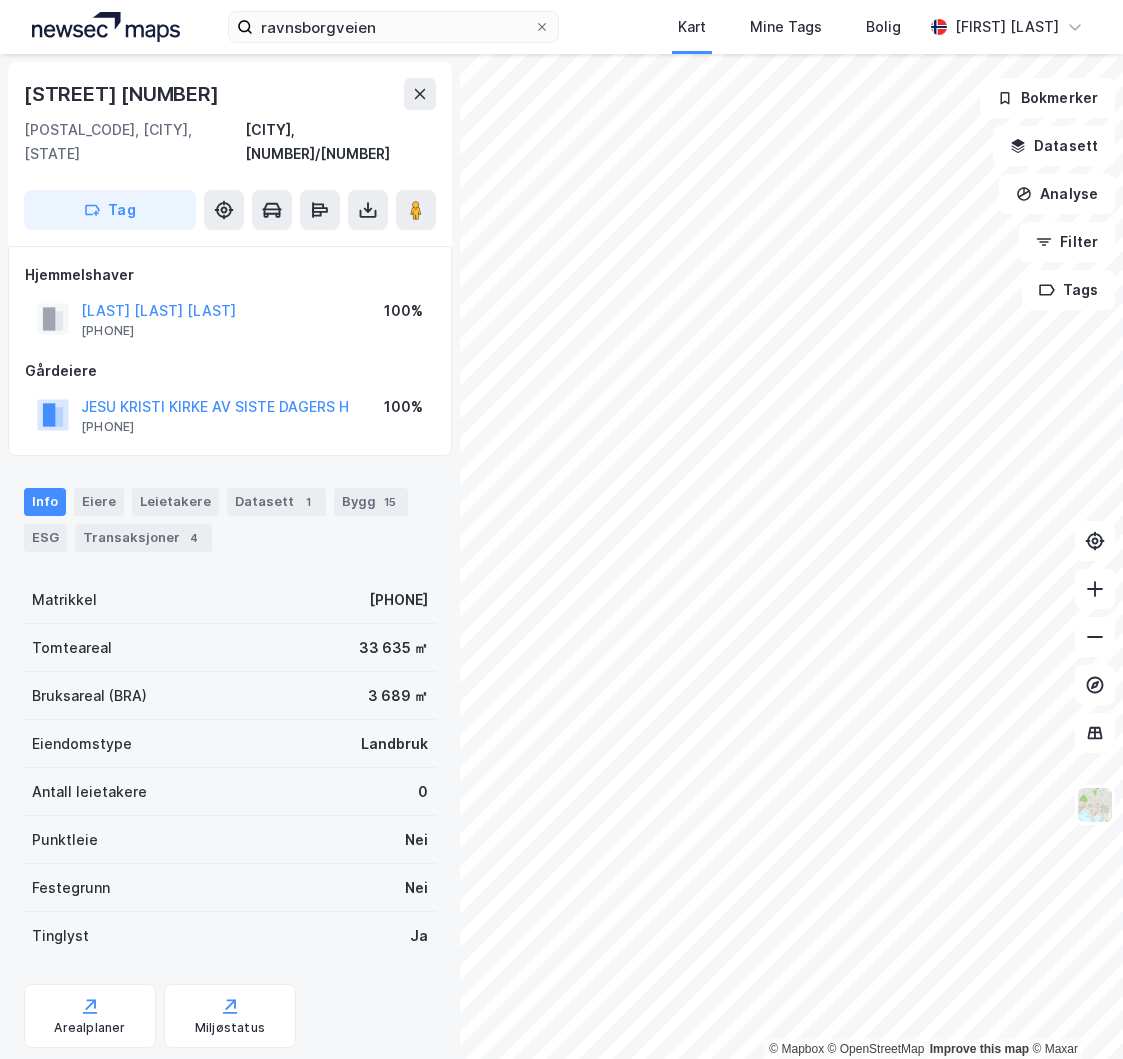 click on "Eiendomstype Landbruk" at bounding box center [230, 744] 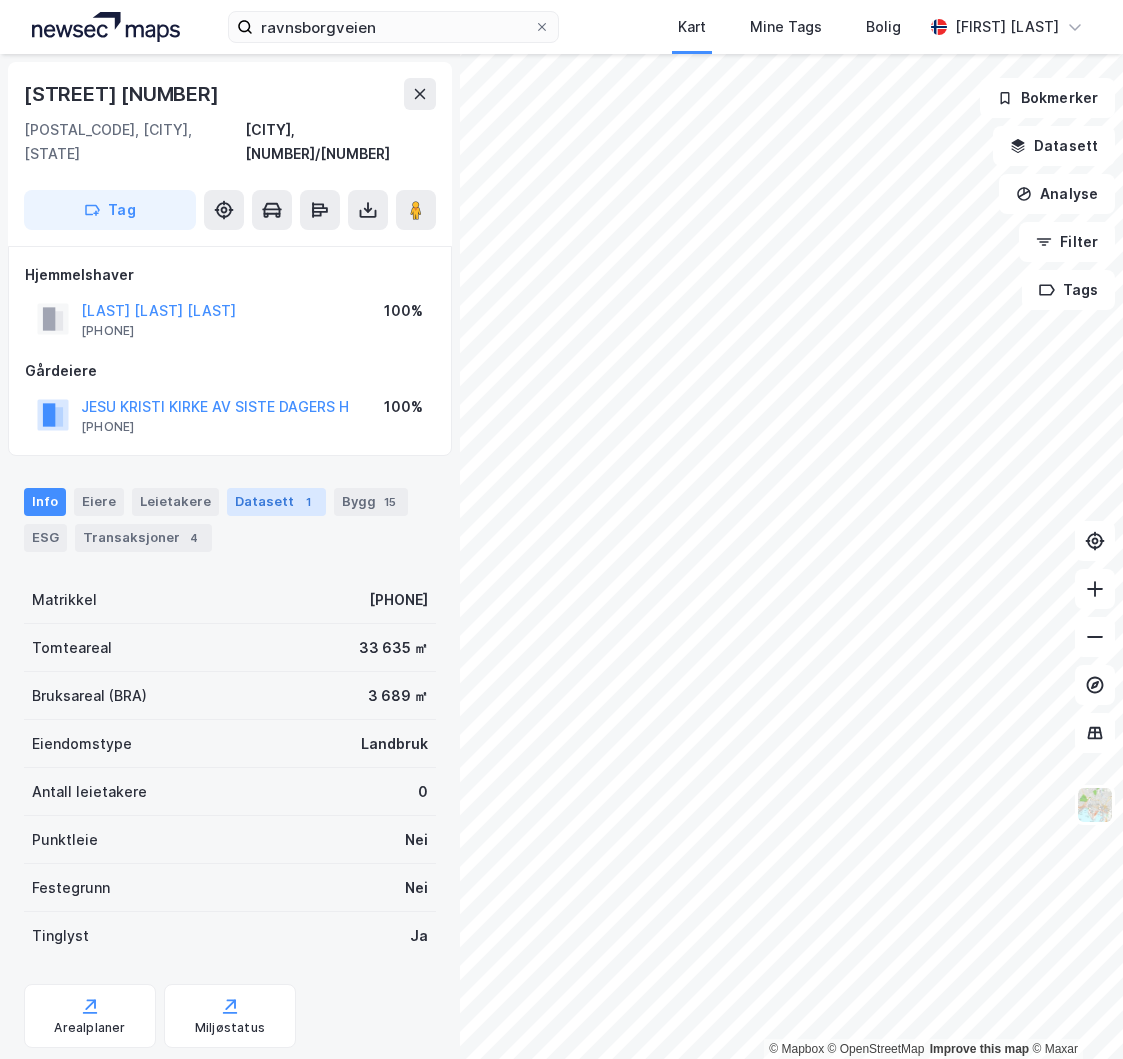 click on "1" at bounding box center (308, 502) 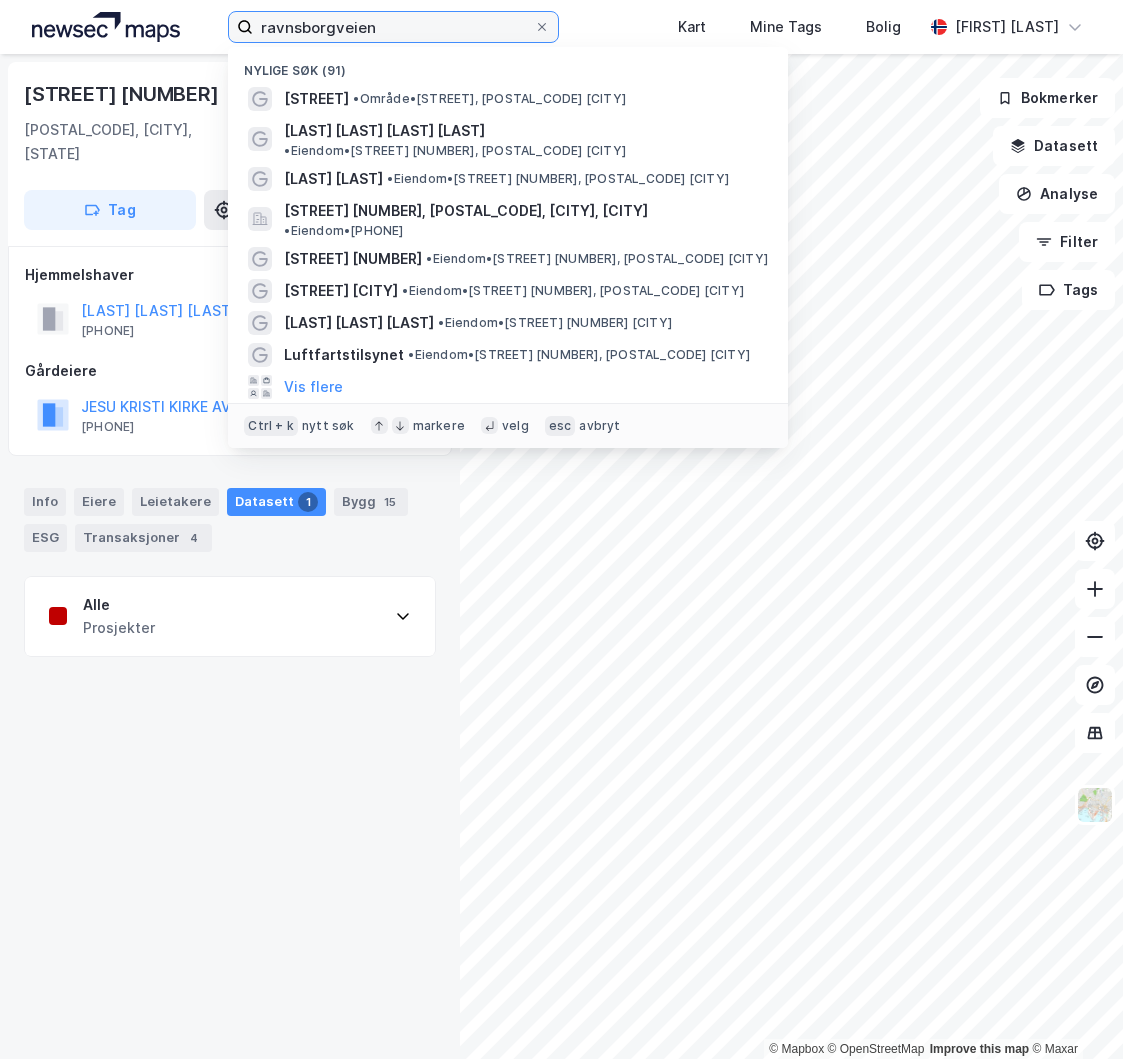 click on "ravnsborgveien" at bounding box center (393, 27) 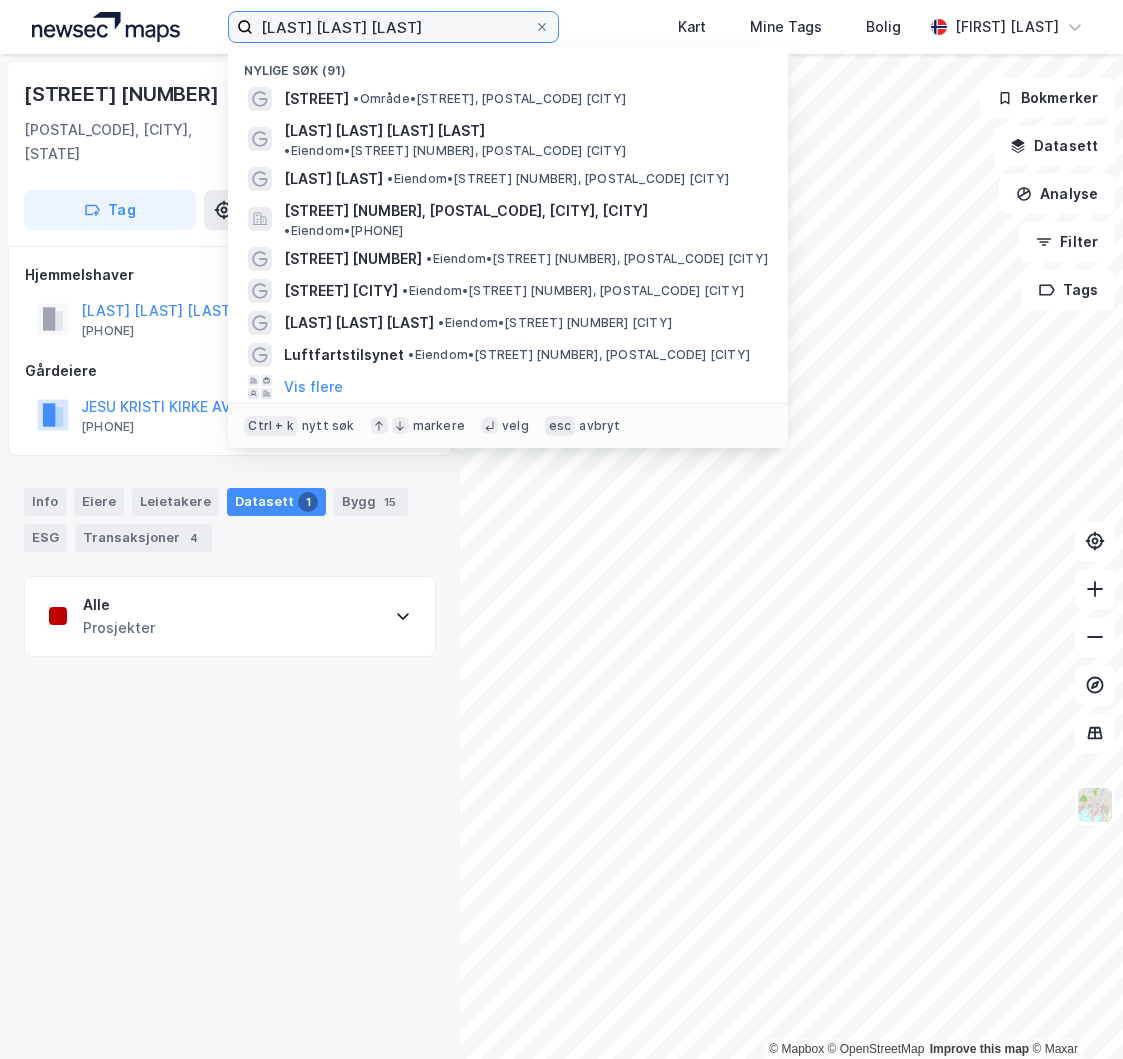 type on "[LAST] [LAST] [LAST]" 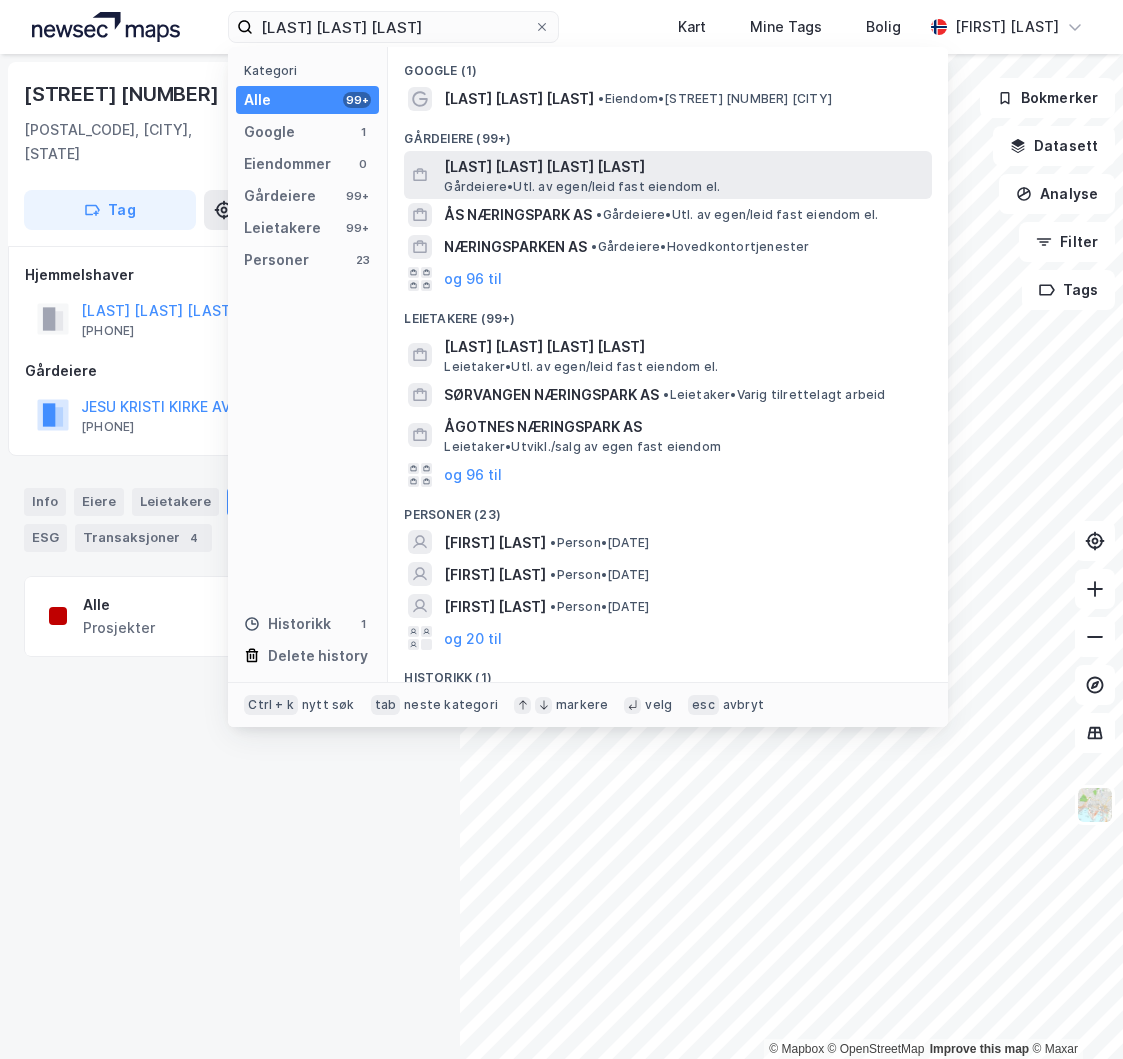 click on "[LAST] [LAST] [LAST] [LAST]" at bounding box center [684, 167] 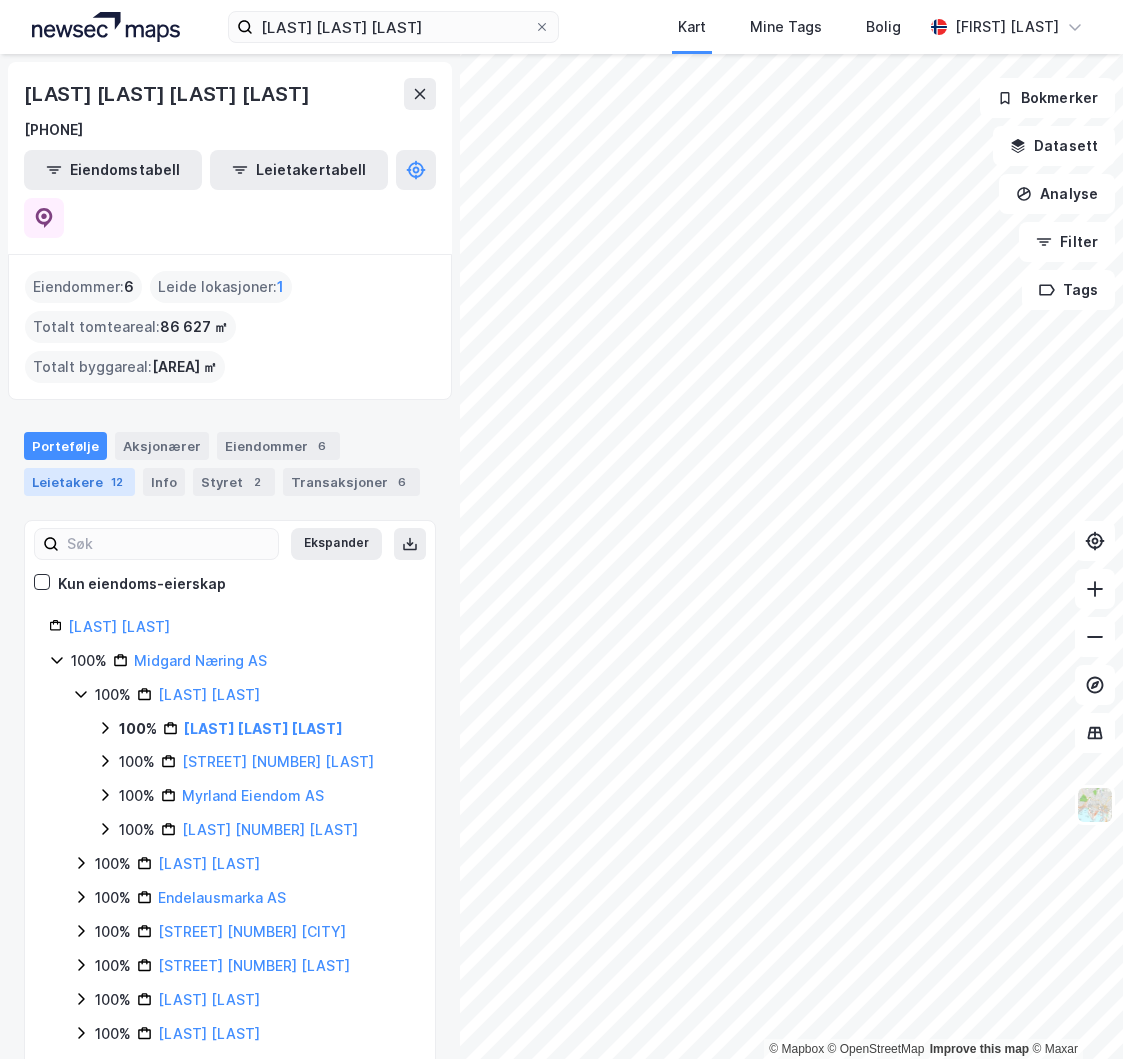 click on "Leietakere 12" at bounding box center [79, 482] 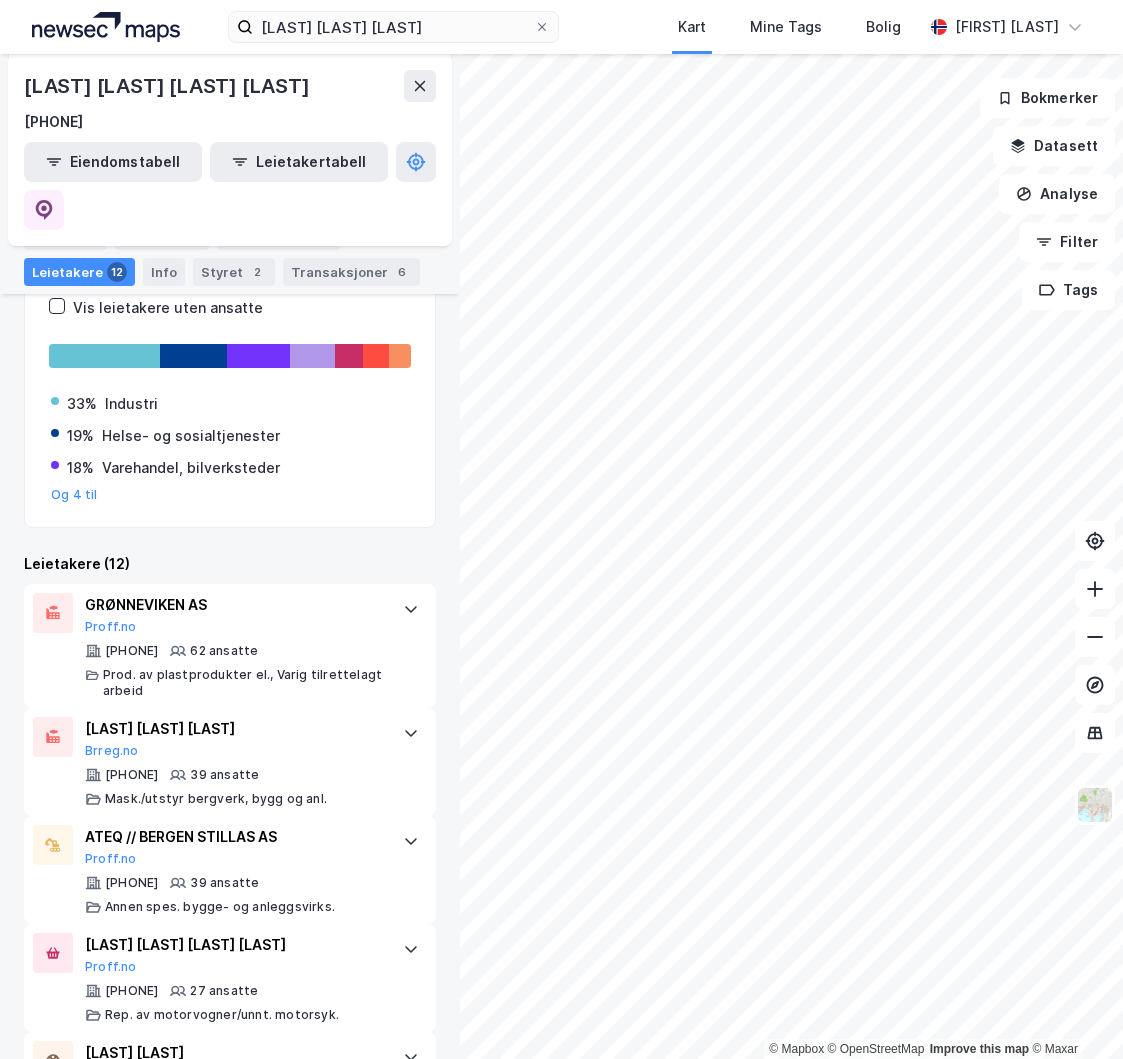 scroll, scrollTop: 300, scrollLeft: 0, axis: vertical 